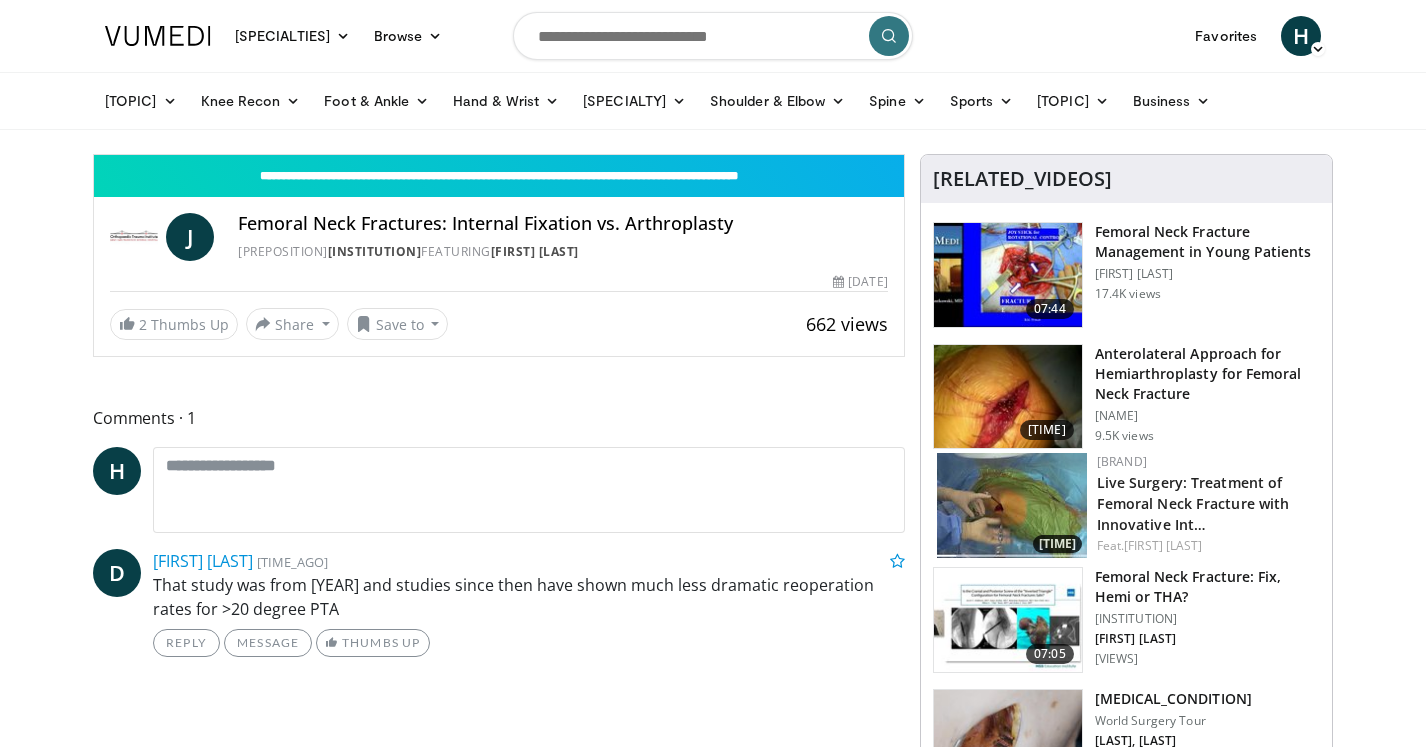 scroll, scrollTop: 0, scrollLeft: 0, axis: both 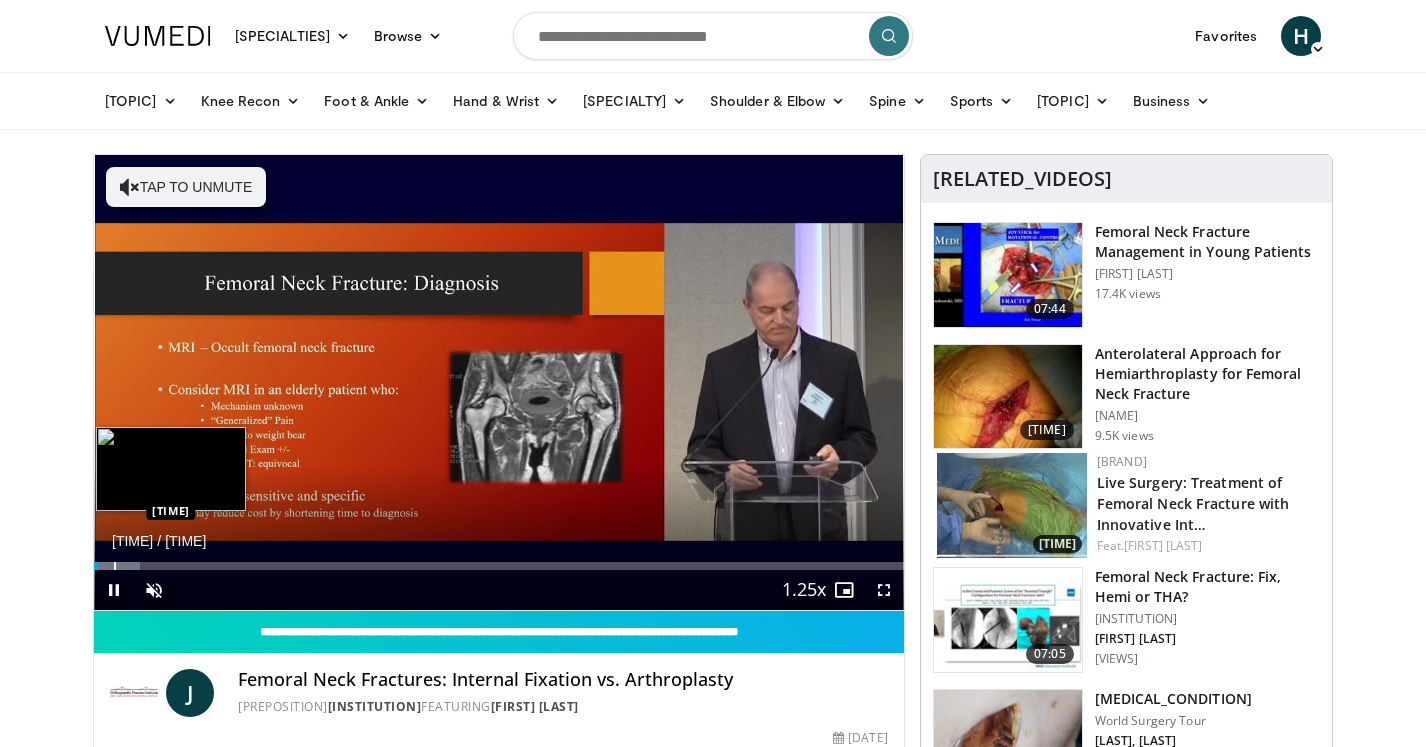 click at bounding box center (115, 566) 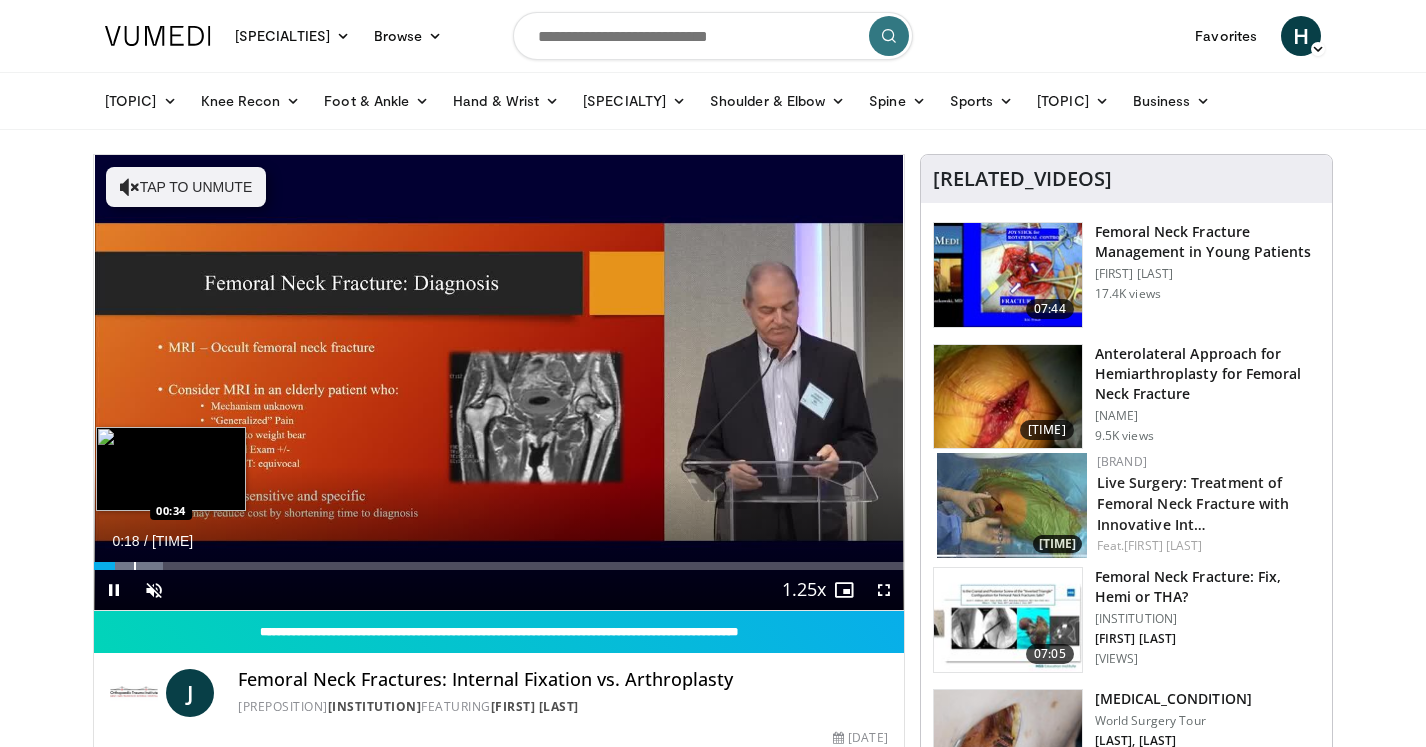 click at bounding box center (135, 566) 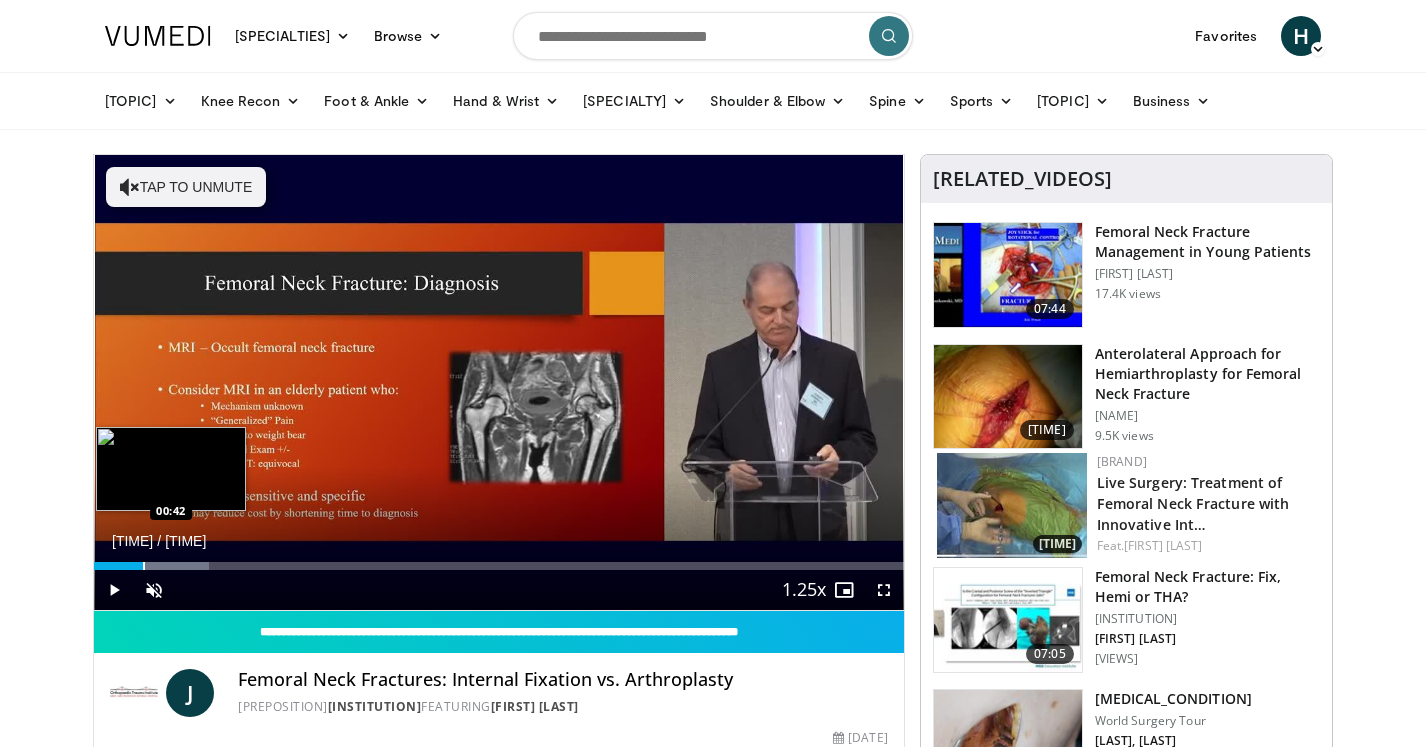 click at bounding box center (144, 566) 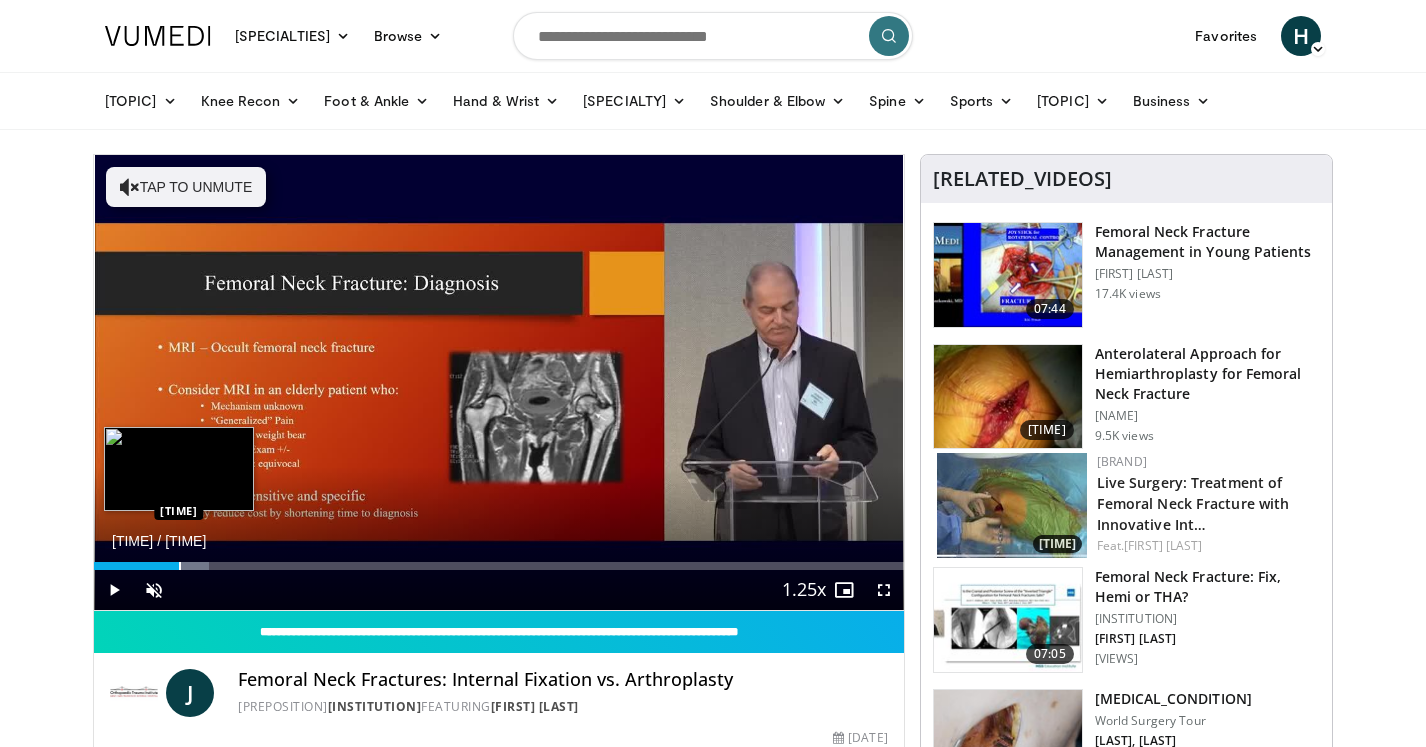 click at bounding box center (180, 566) 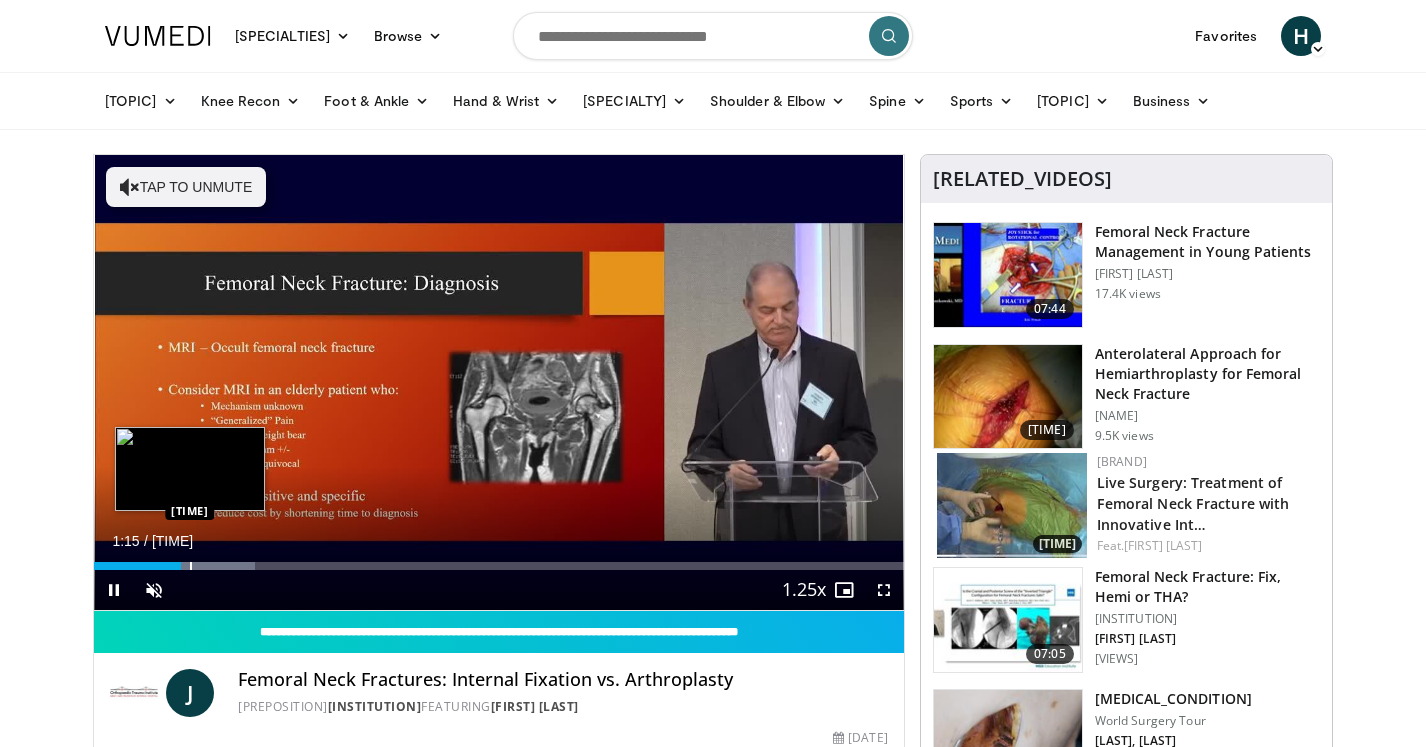 click at bounding box center (191, 566) 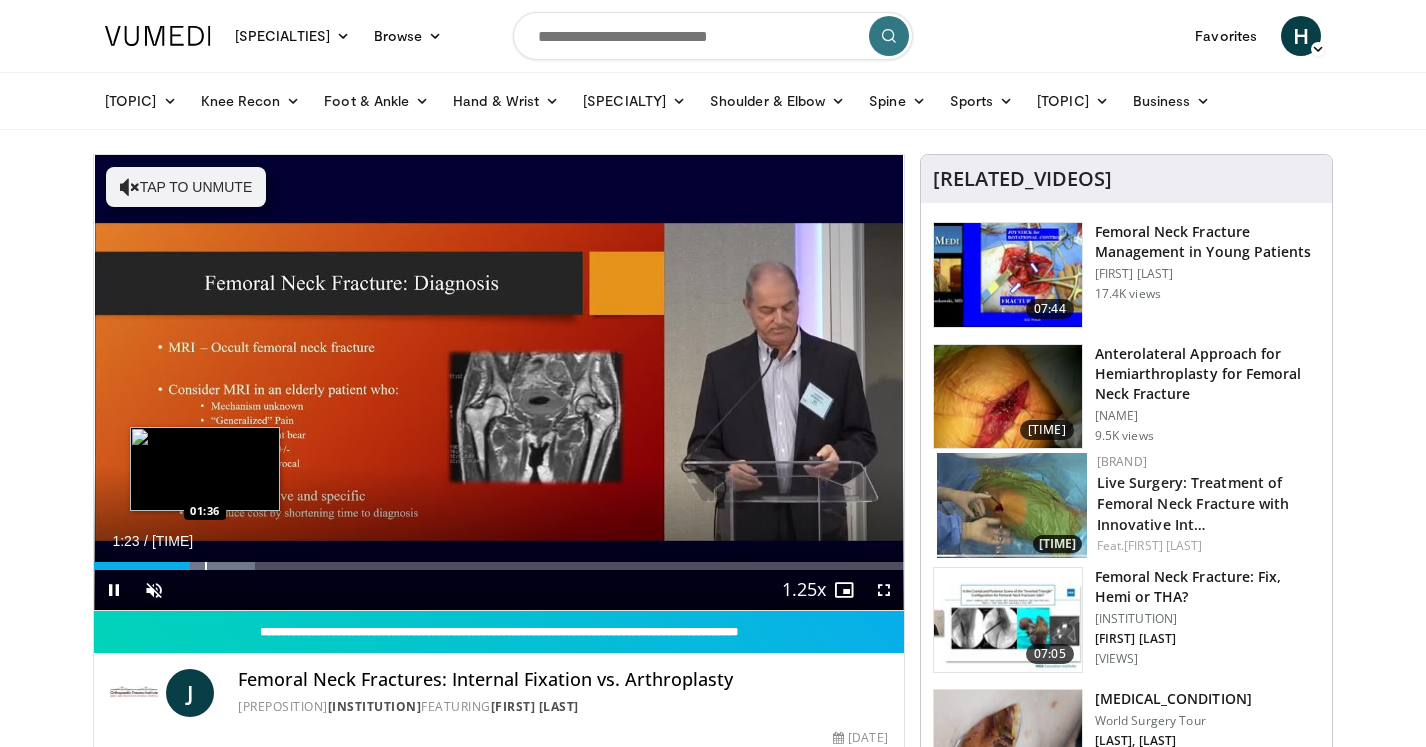 click on "Loaded :  19.93% 01:23 01:36" at bounding box center [499, 560] 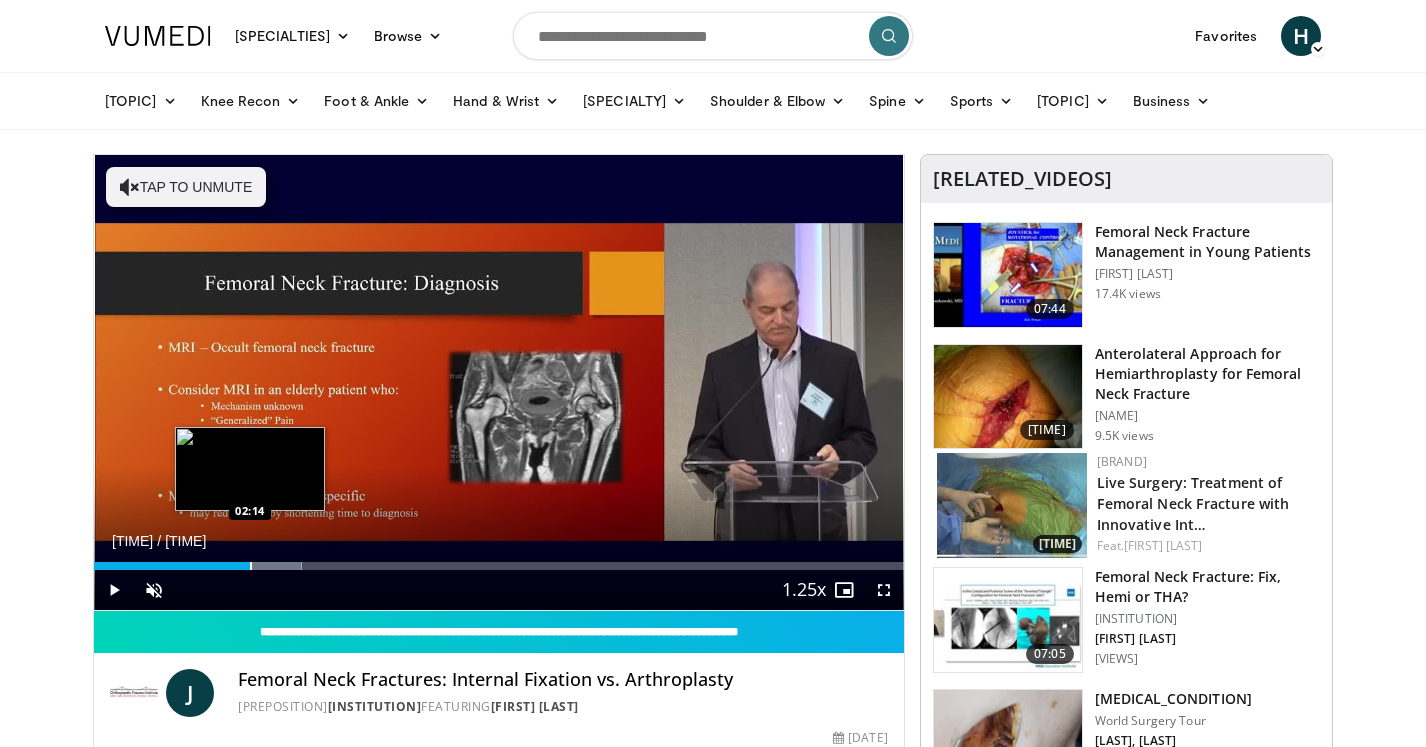 click on "Loaded :  25.63% 02:14 02:14" at bounding box center (499, 560) 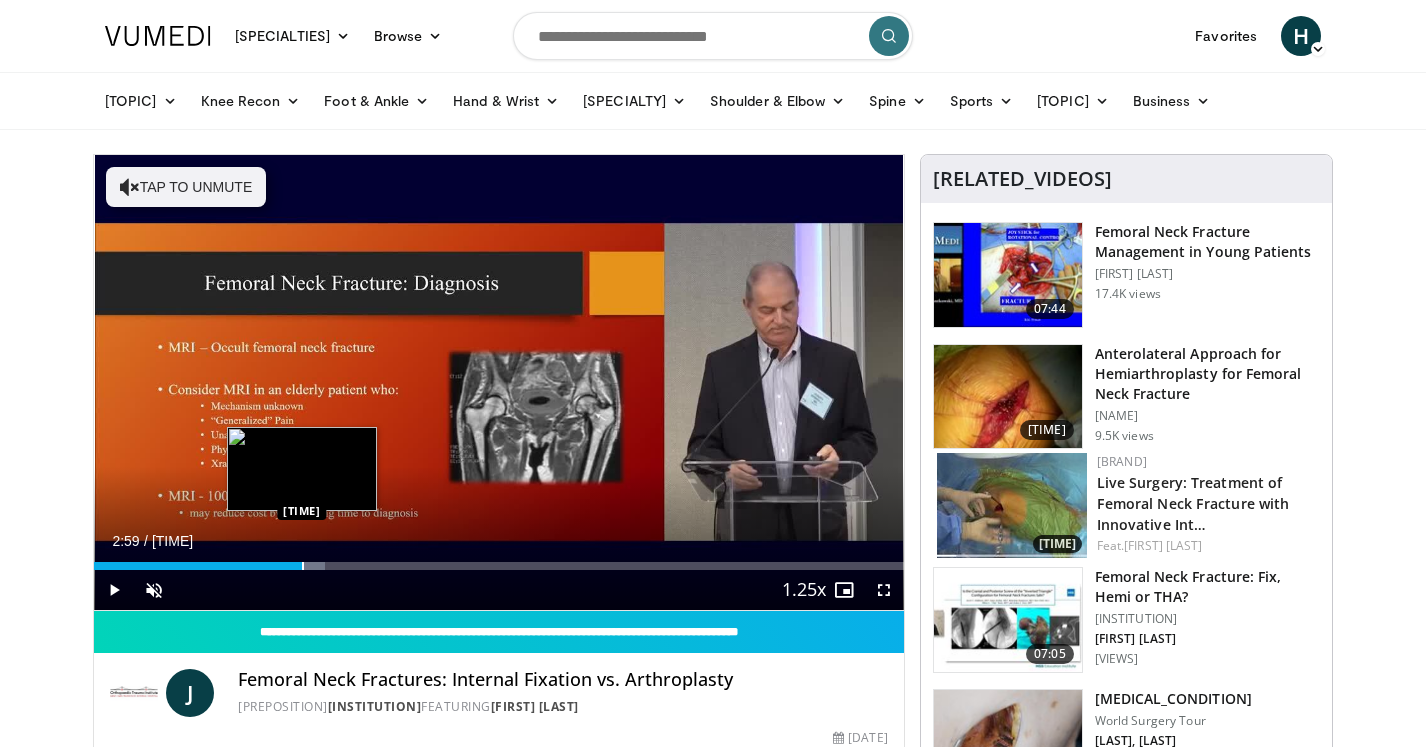 click at bounding box center [303, 566] 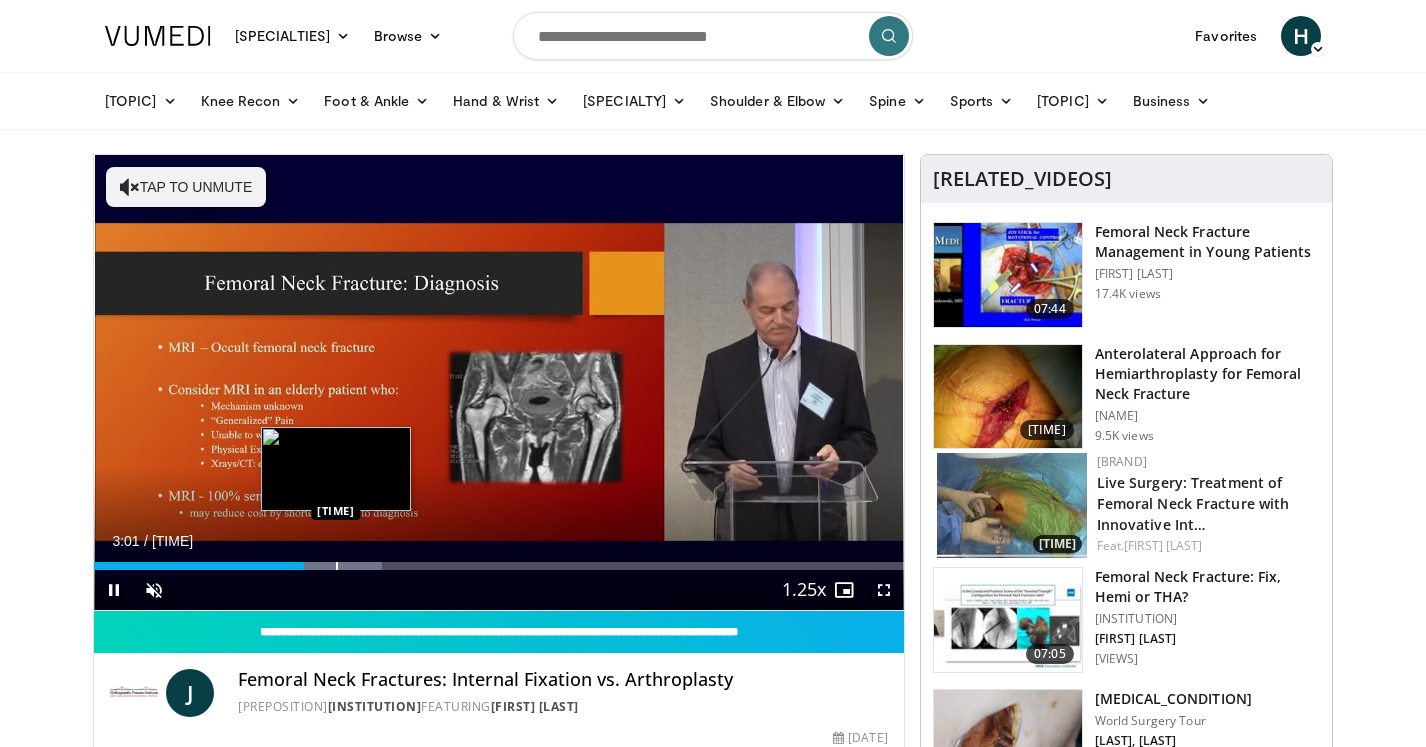 click at bounding box center [337, 566] 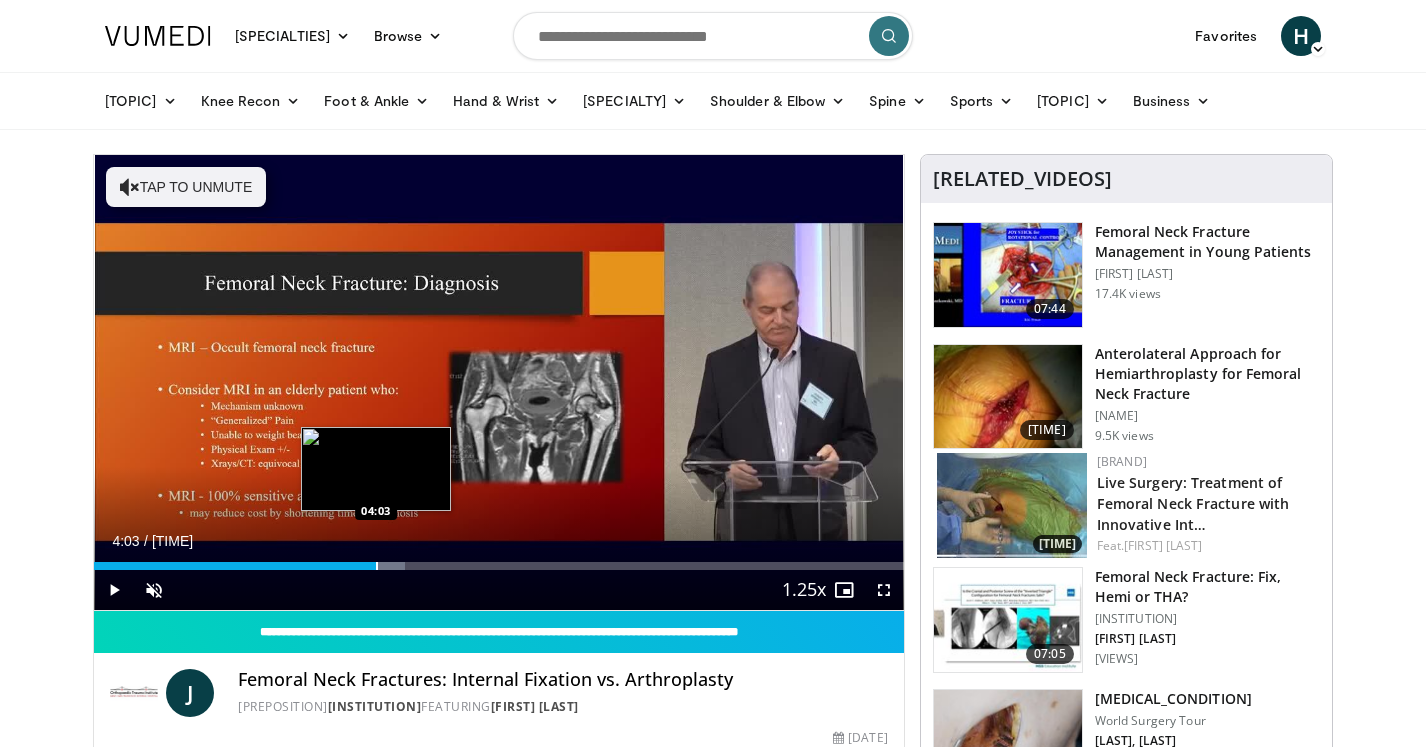 click at bounding box center (377, 566) 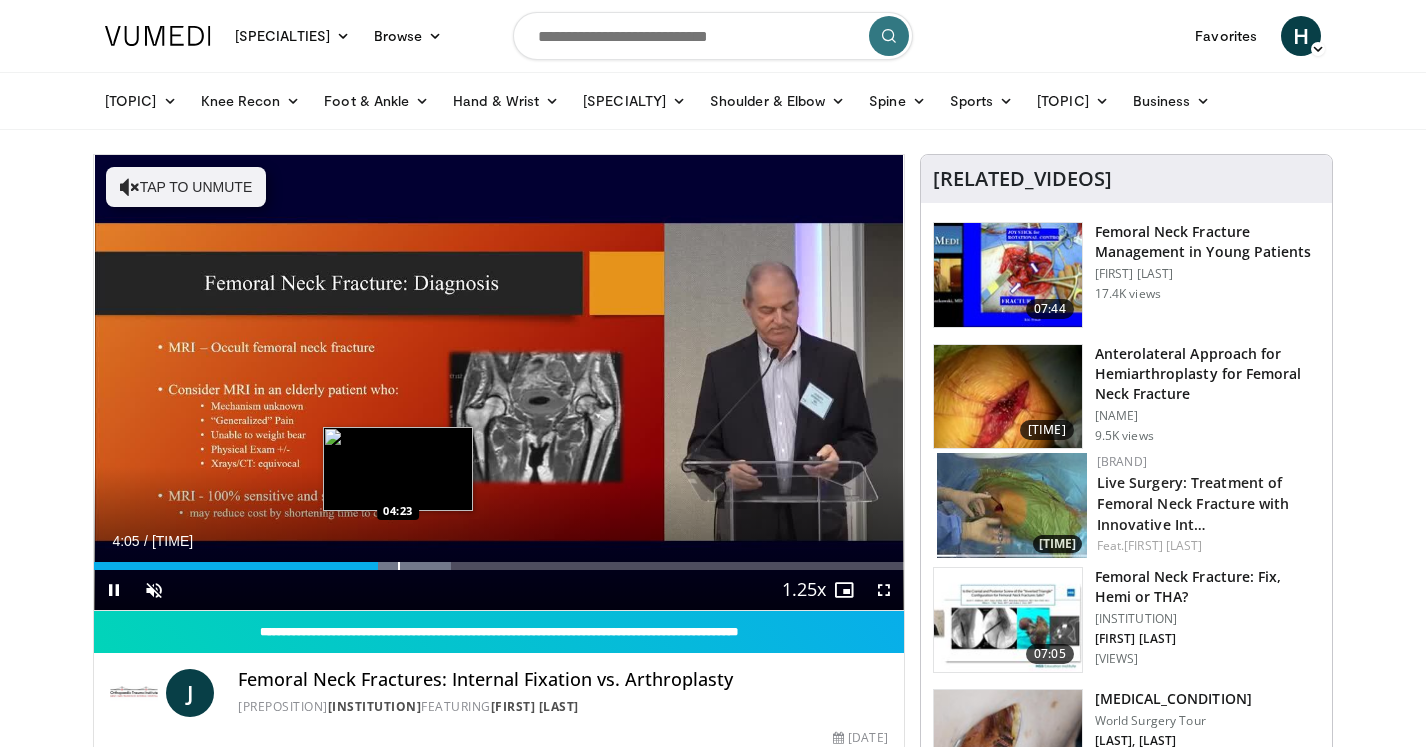 click at bounding box center [399, 566] 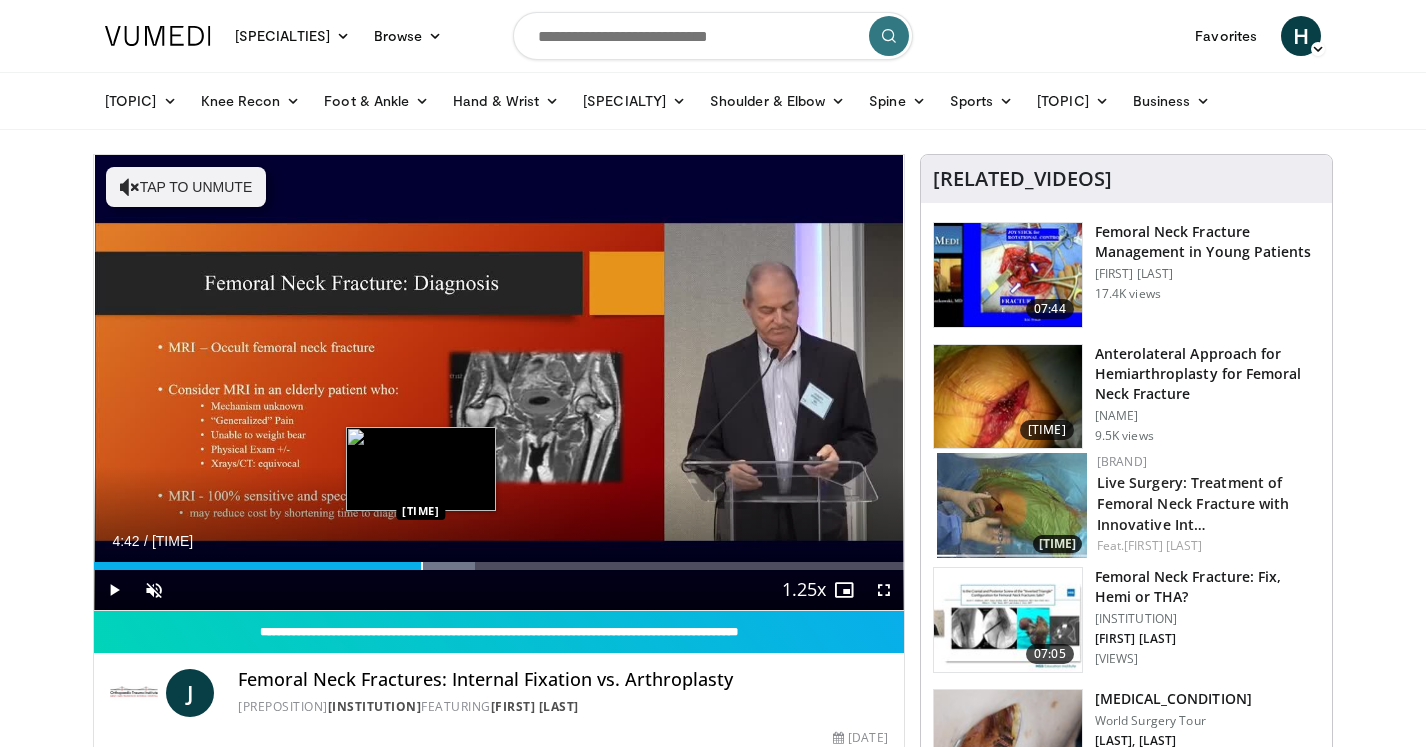 click at bounding box center (422, 566) 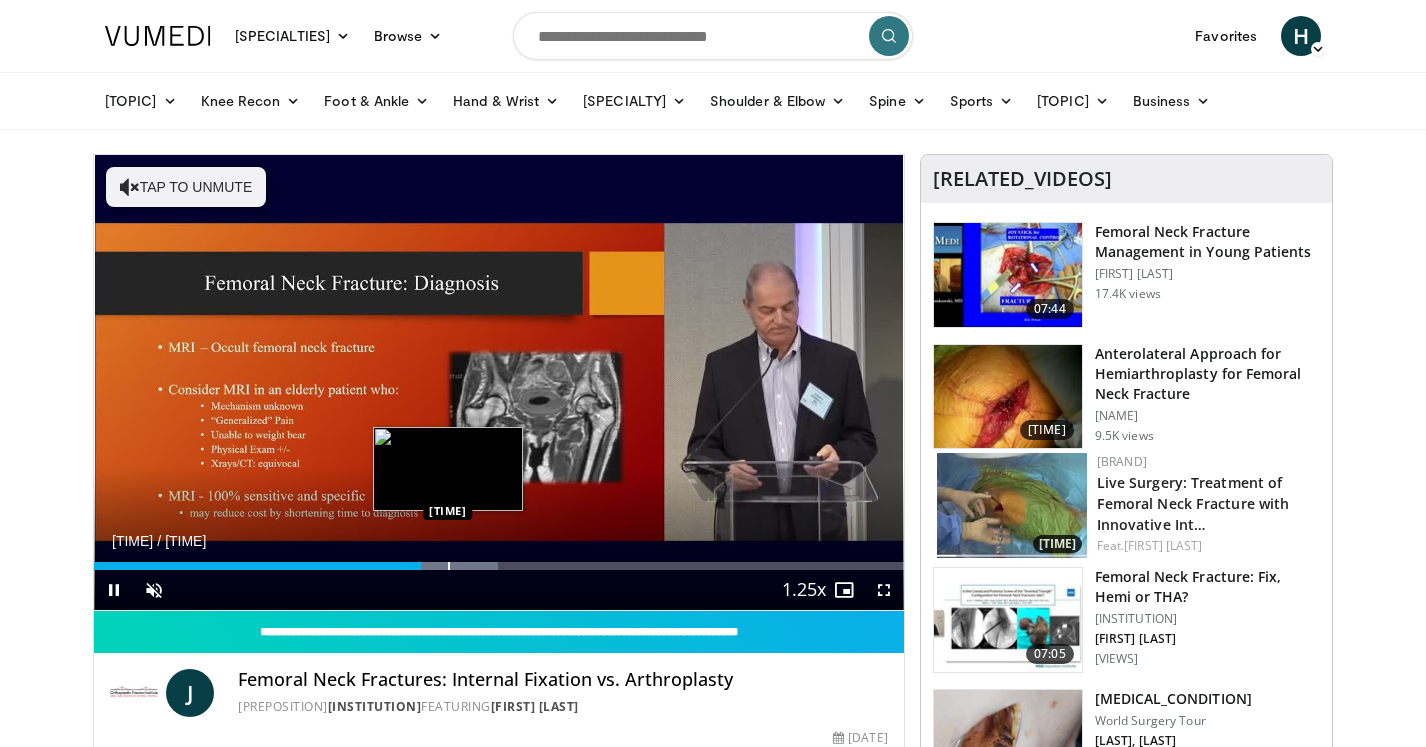 click at bounding box center [449, 566] 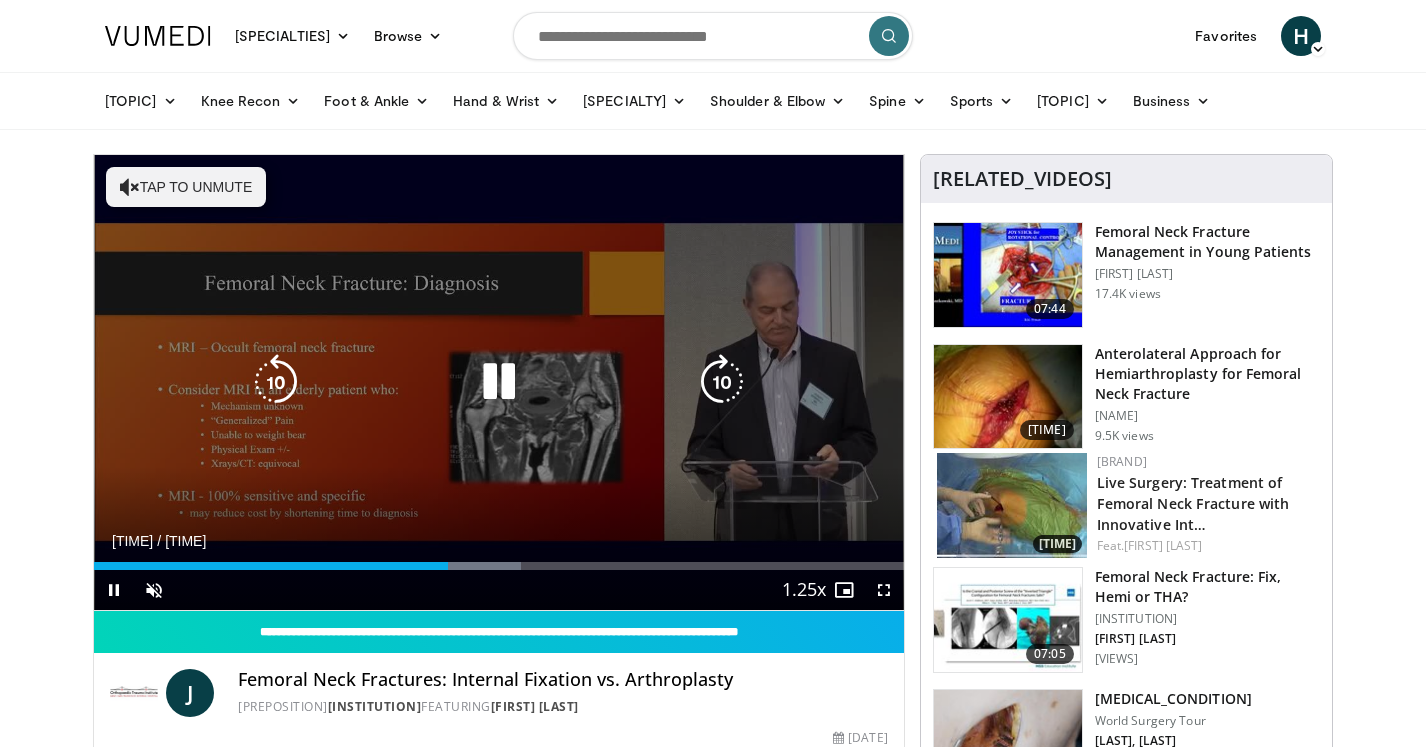click on "Loaded :  52.70% 05:06 05:06" at bounding box center [499, 560] 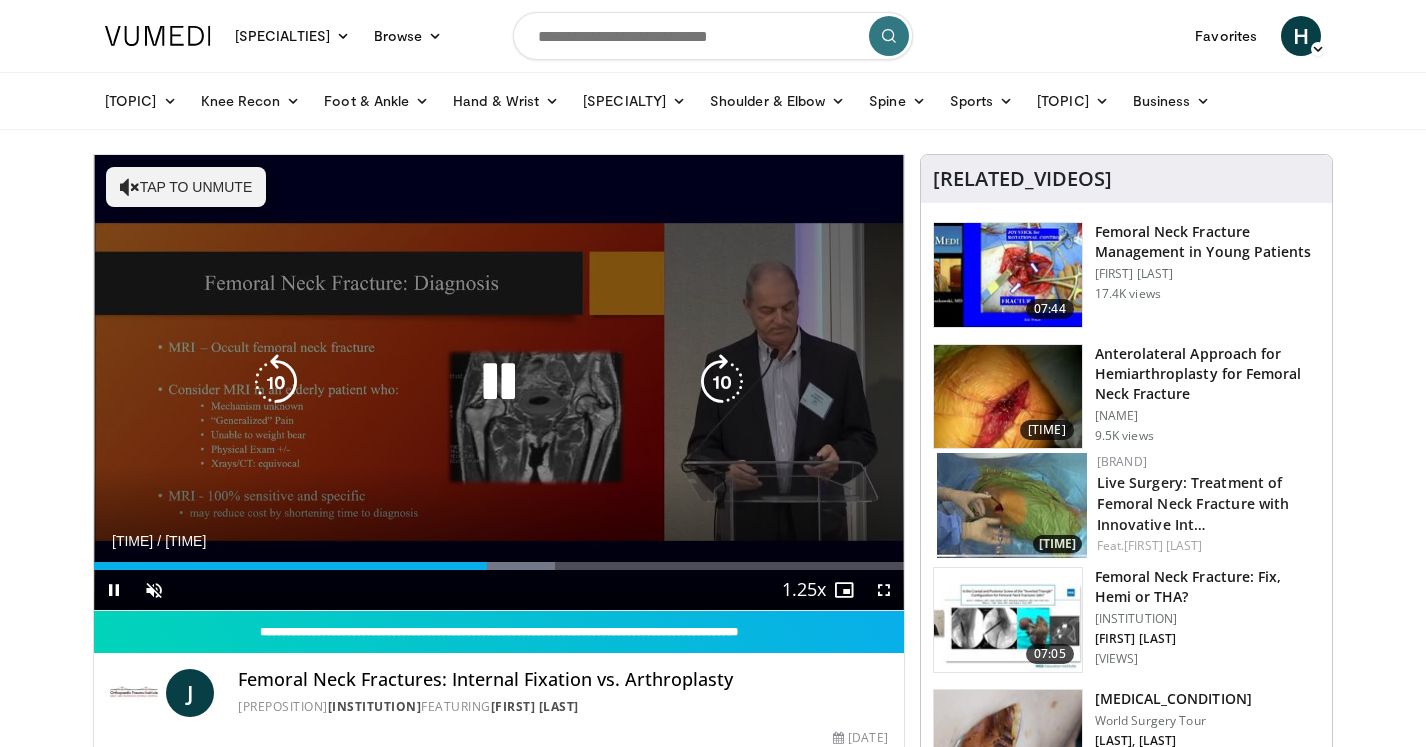 click at bounding box center (722, 382) 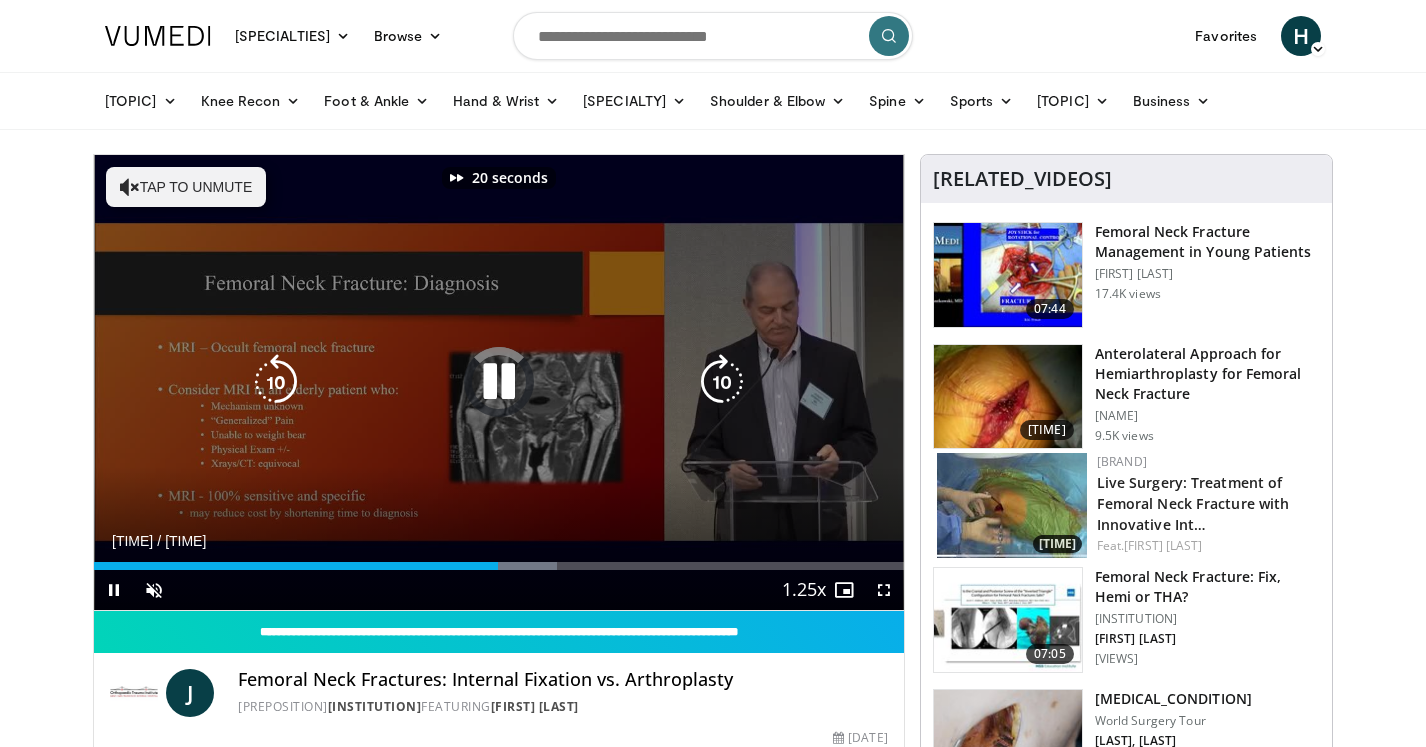 click at bounding box center (722, 382) 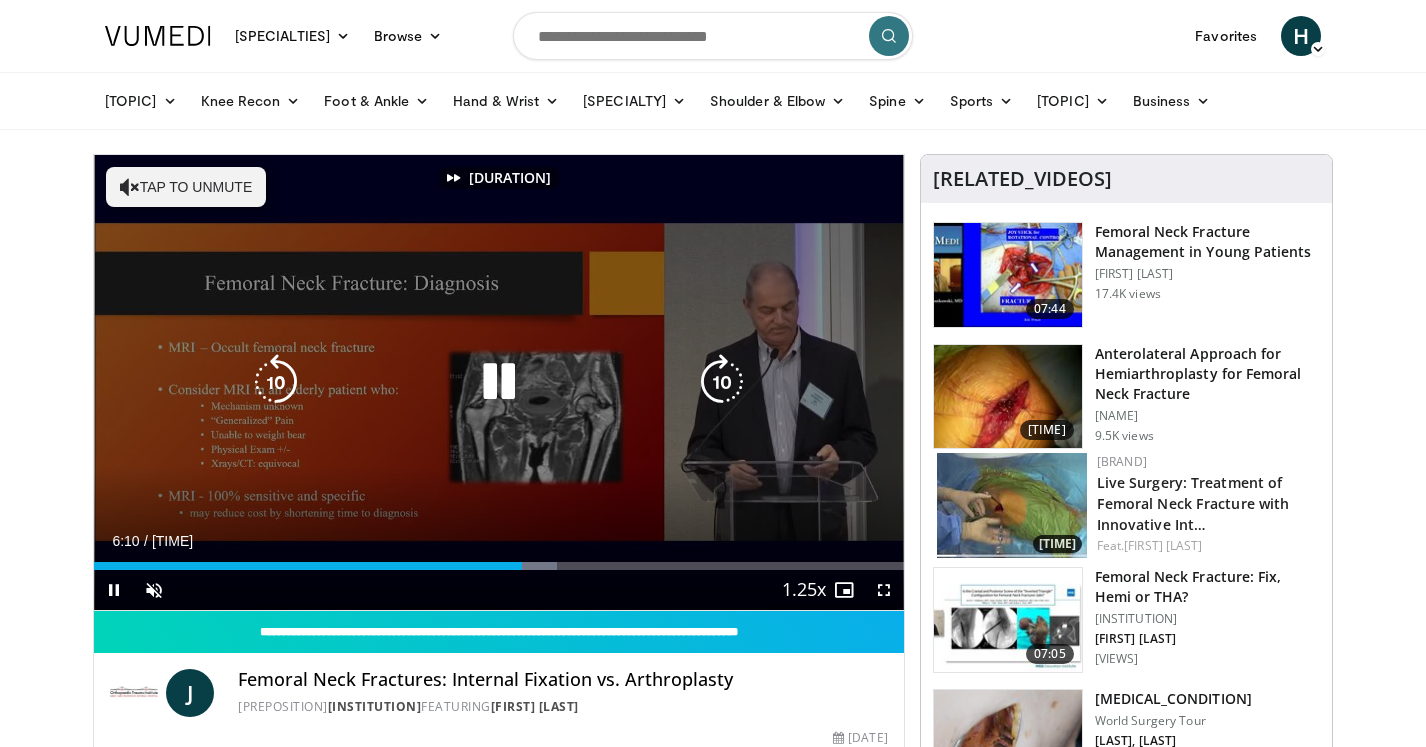 click at bounding box center (722, 382) 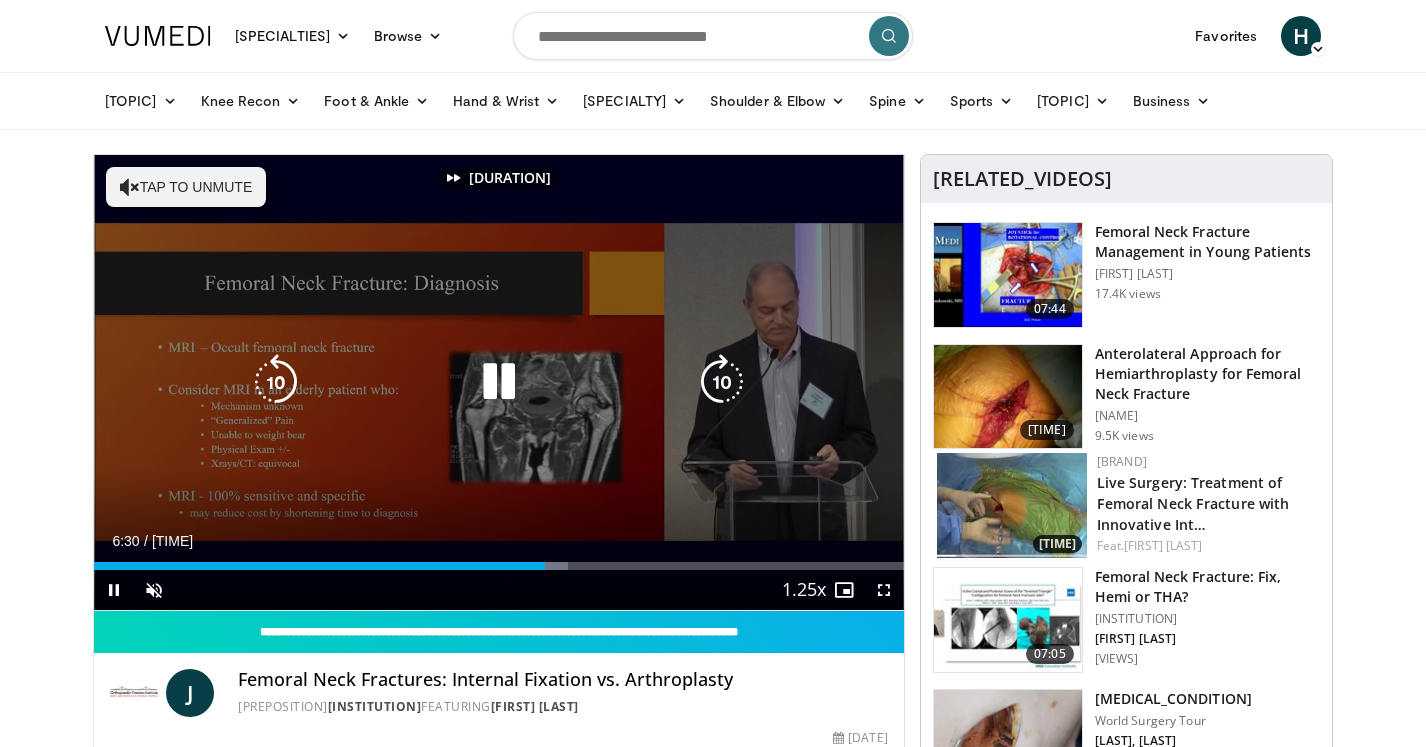 click at bounding box center (722, 382) 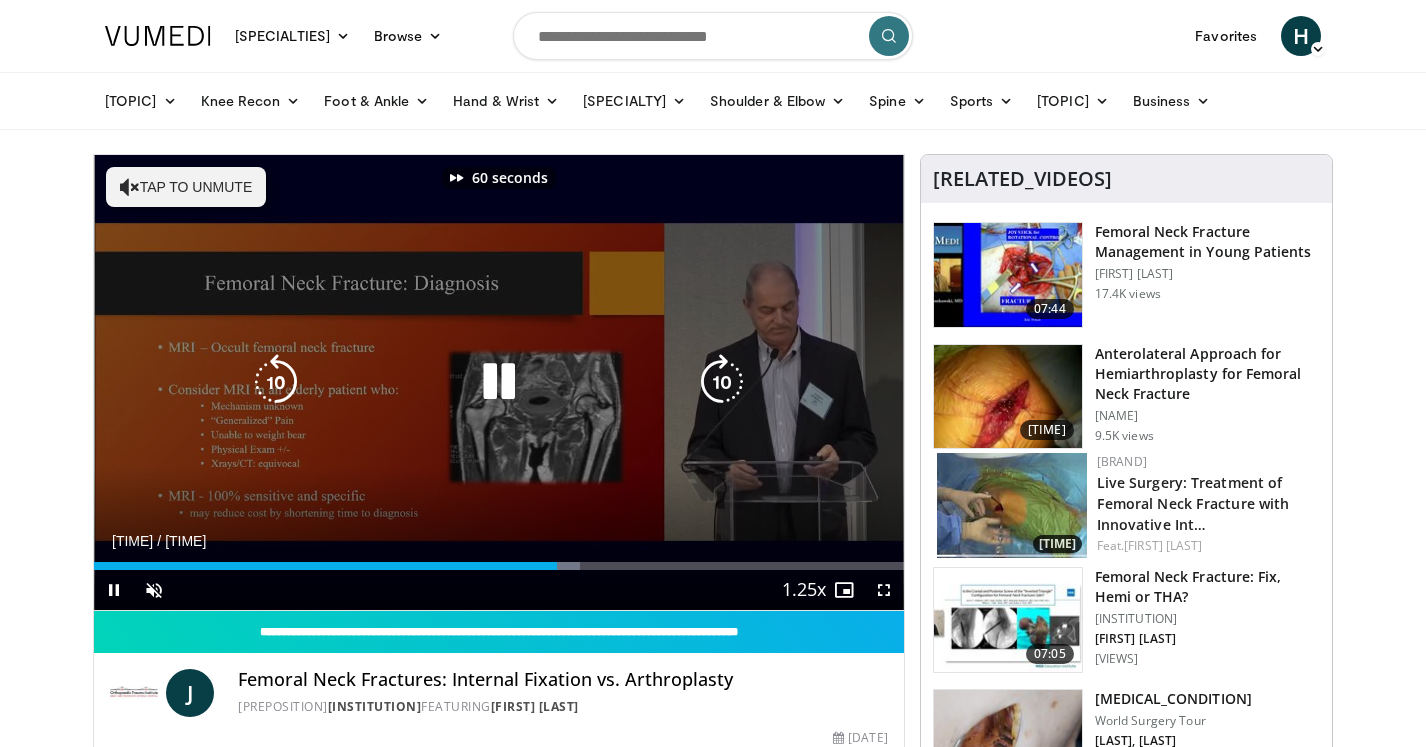 click at bounding box center [722, 382] 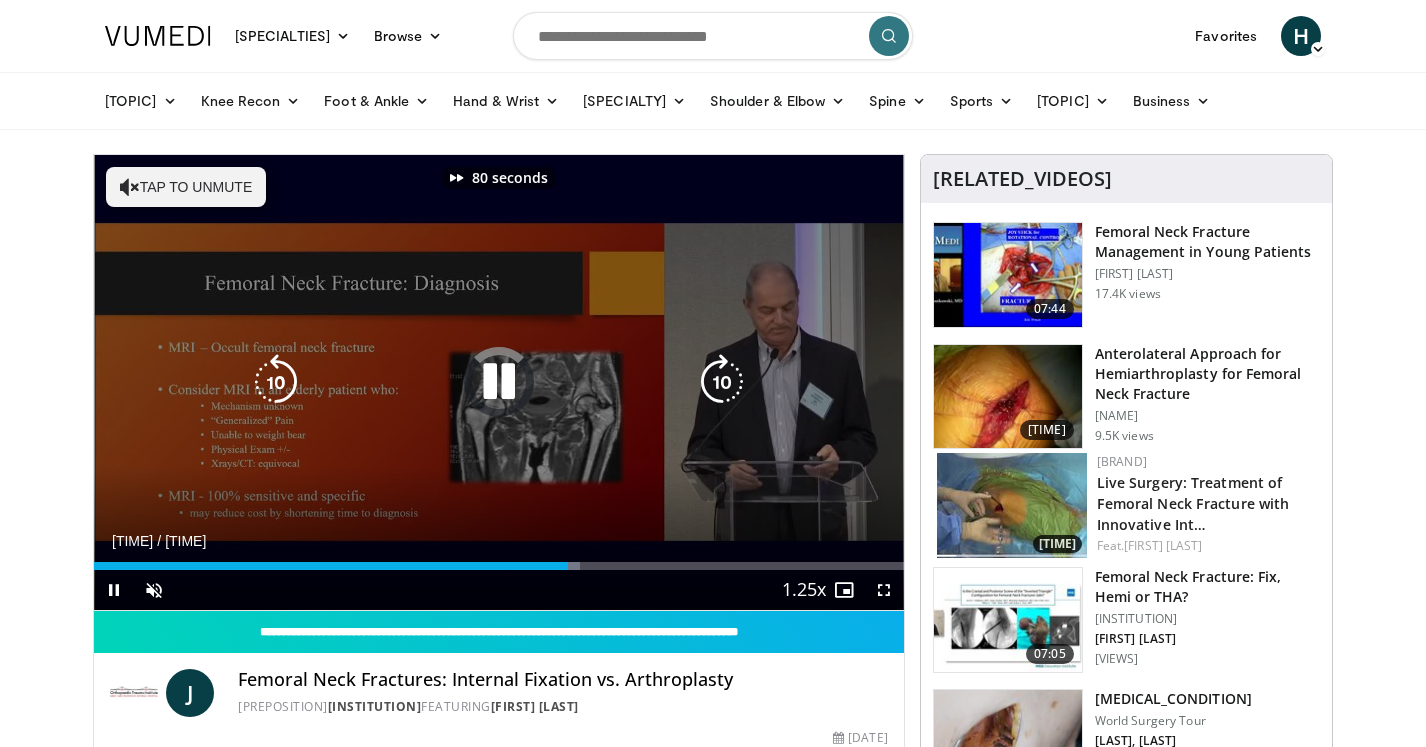 click at bounding box center [722, 382] 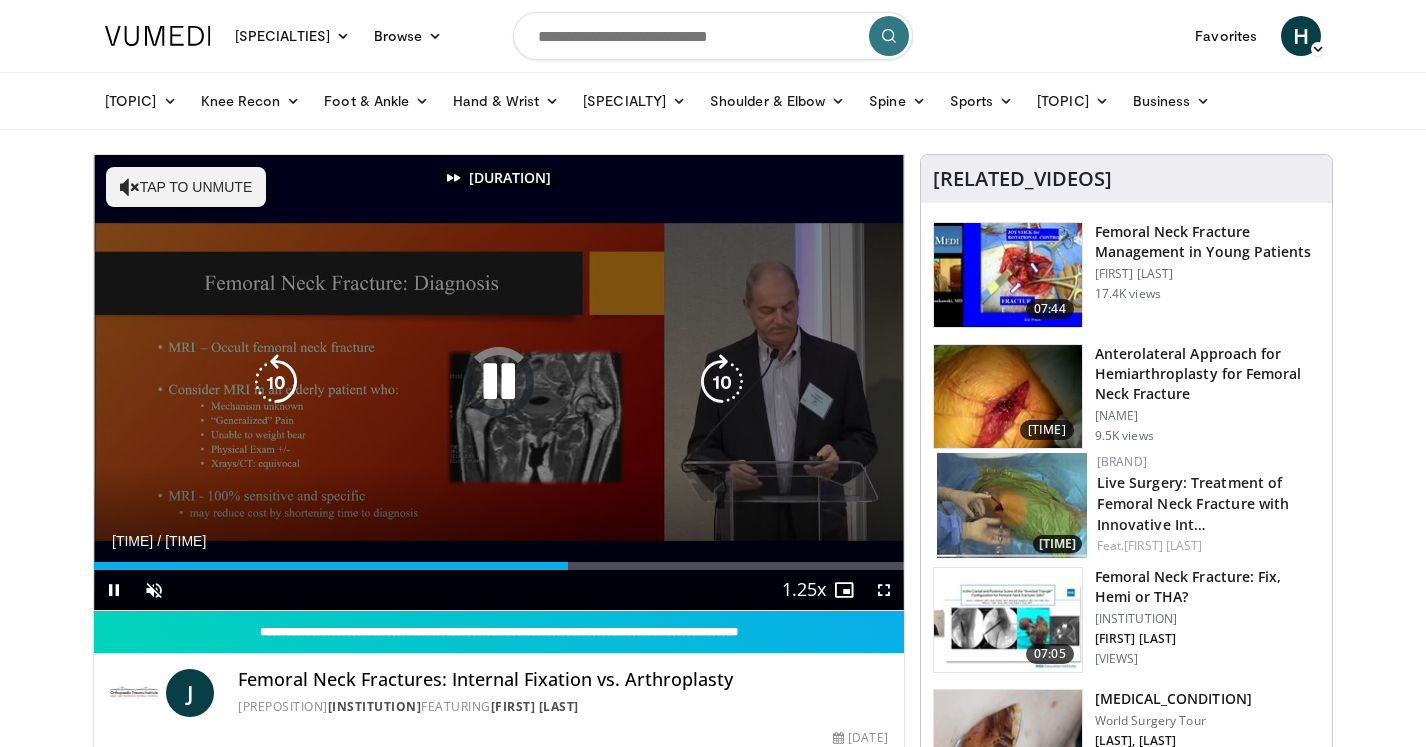 click at bounding box center (722, 382) 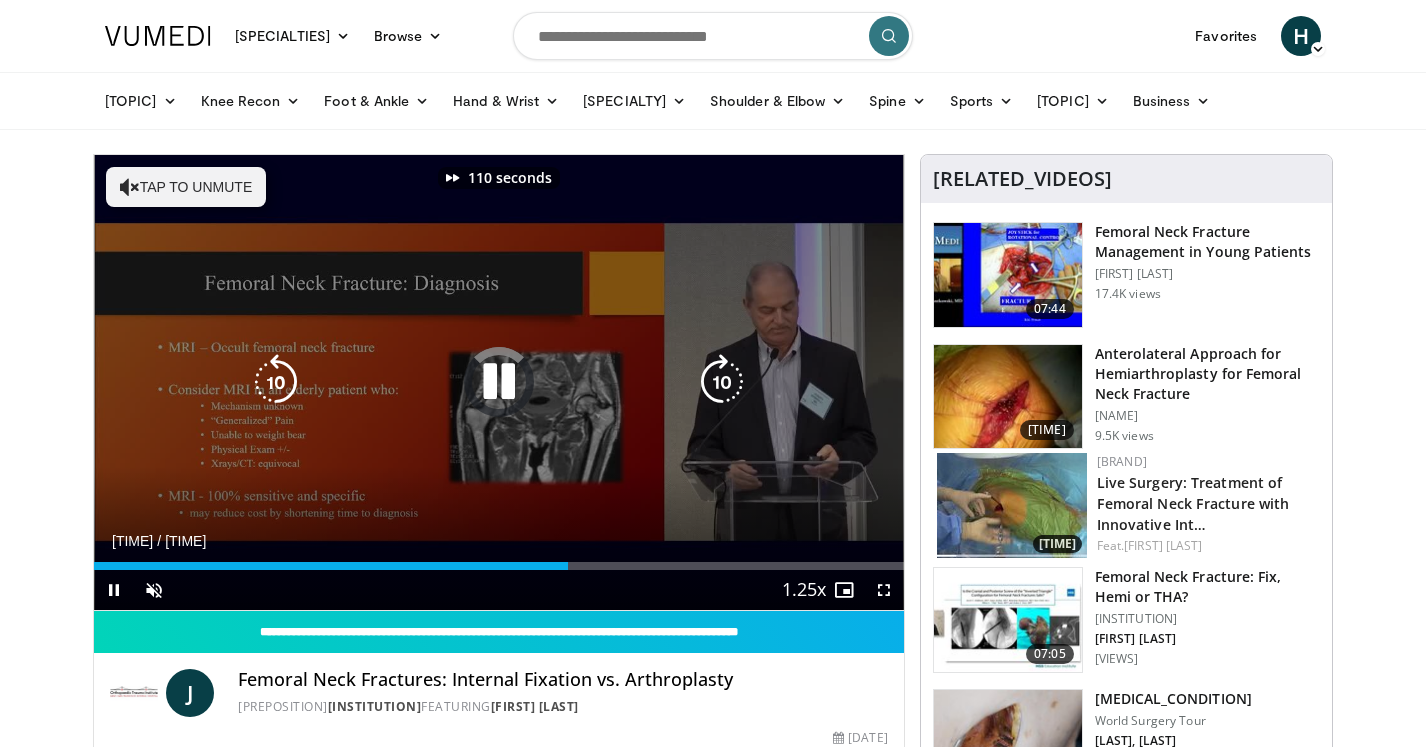 click at bounding box center [722, 382] 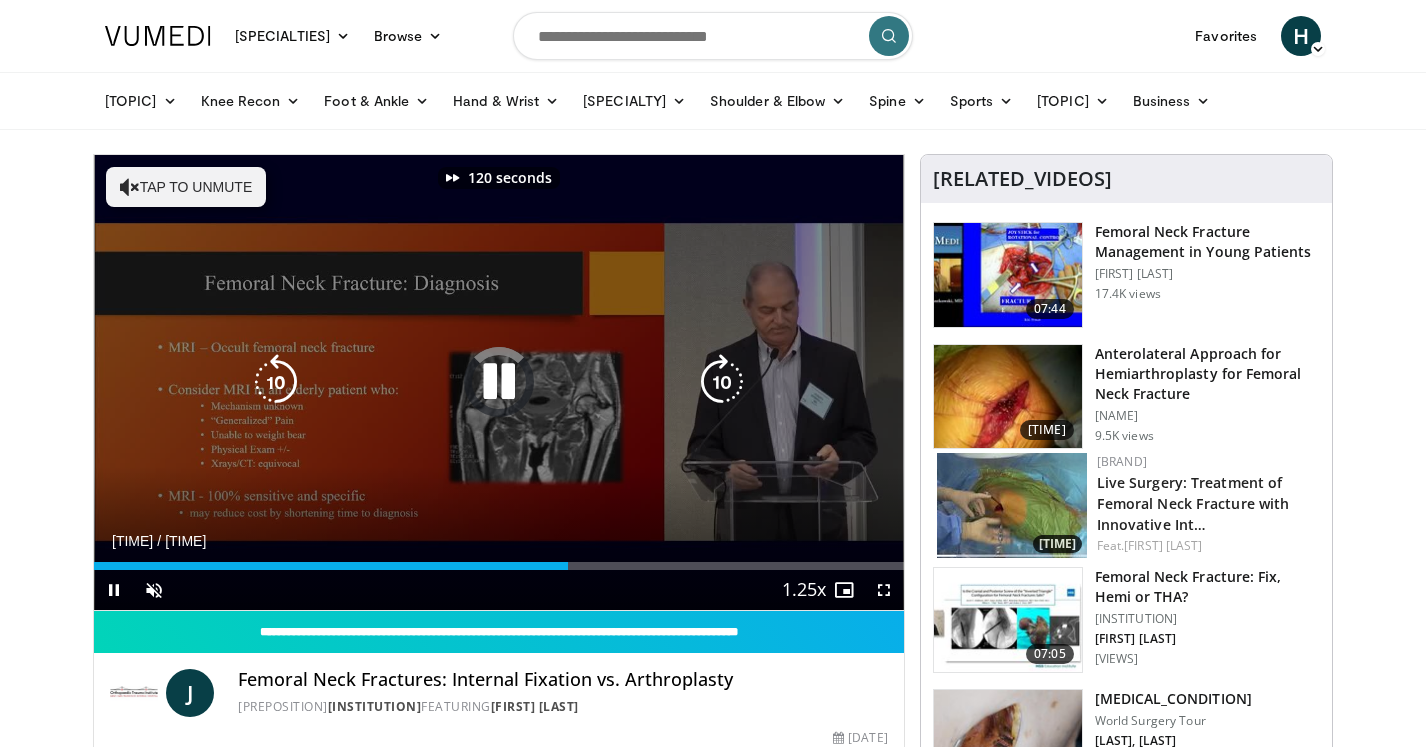click at bounding box center [722, 382] 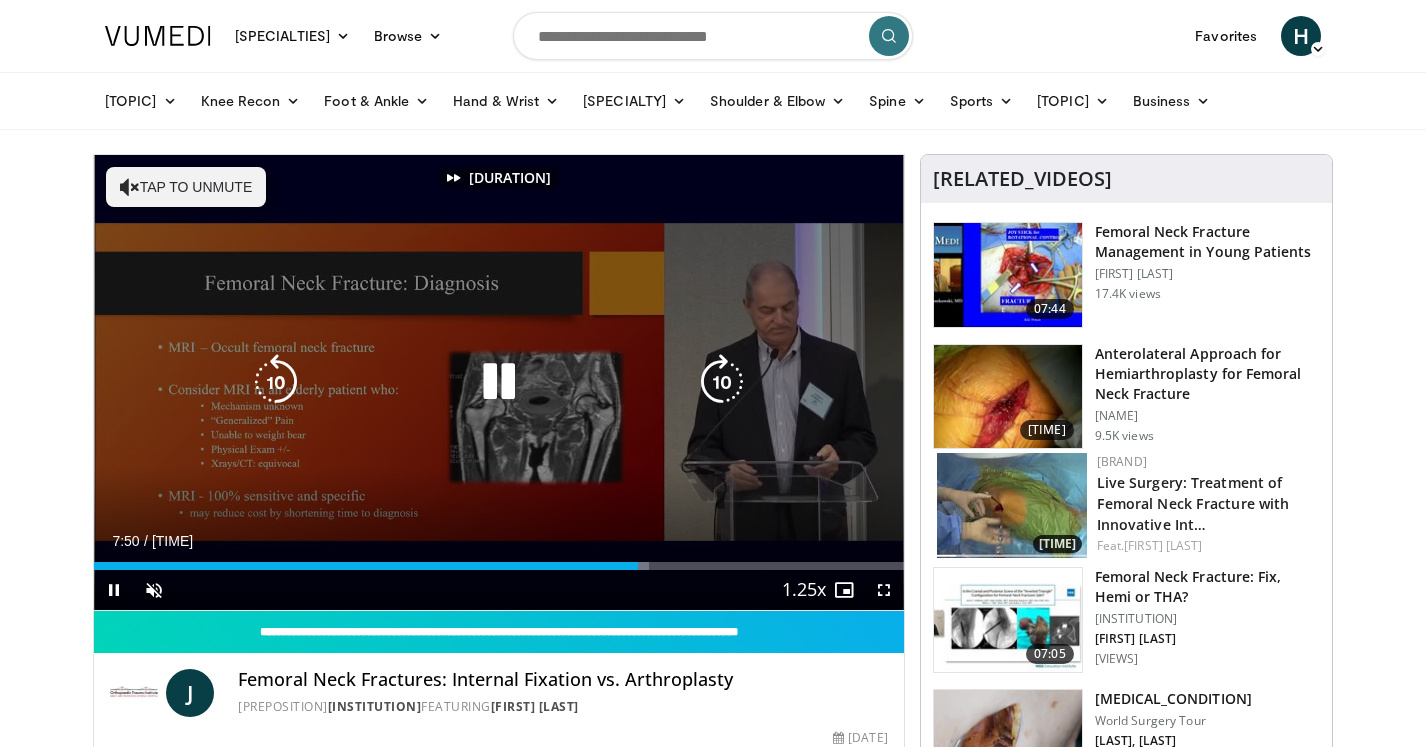 click at bounding box center (722, 382) 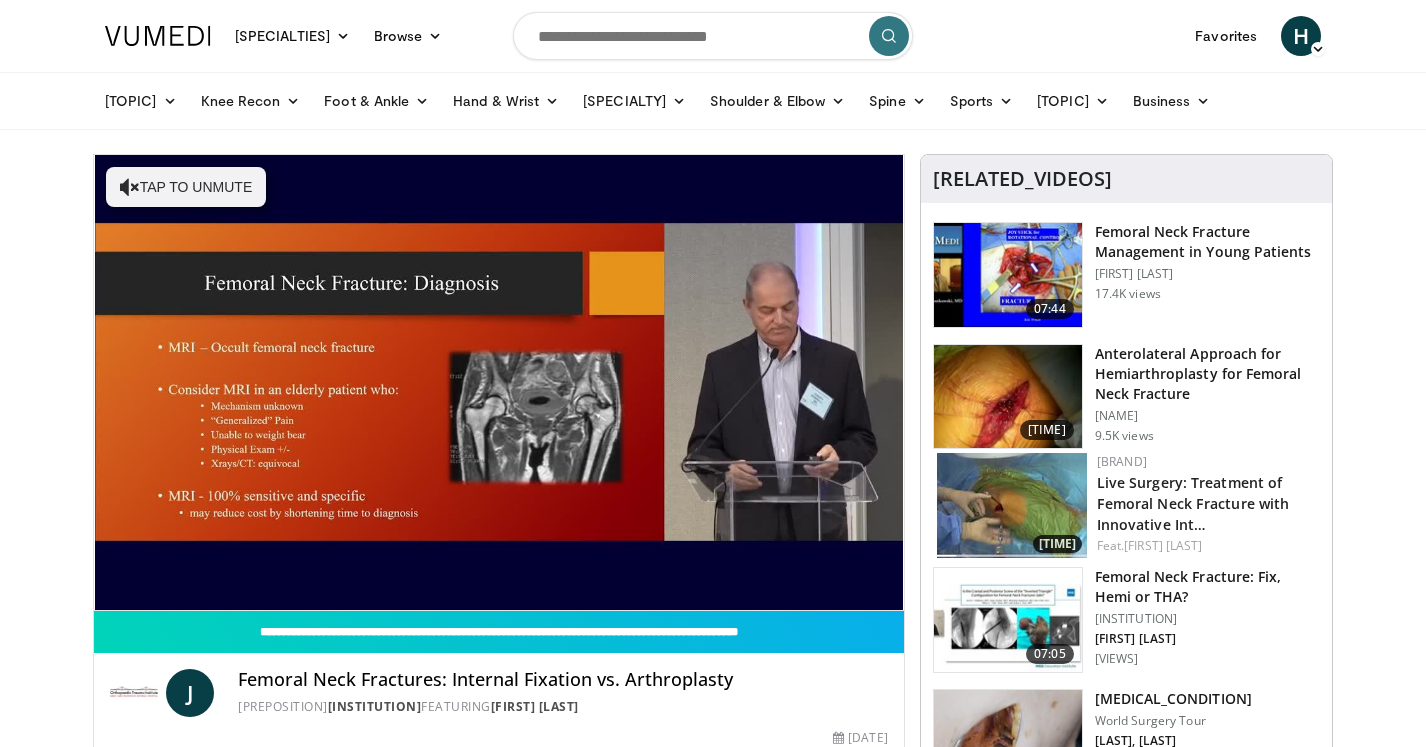 type 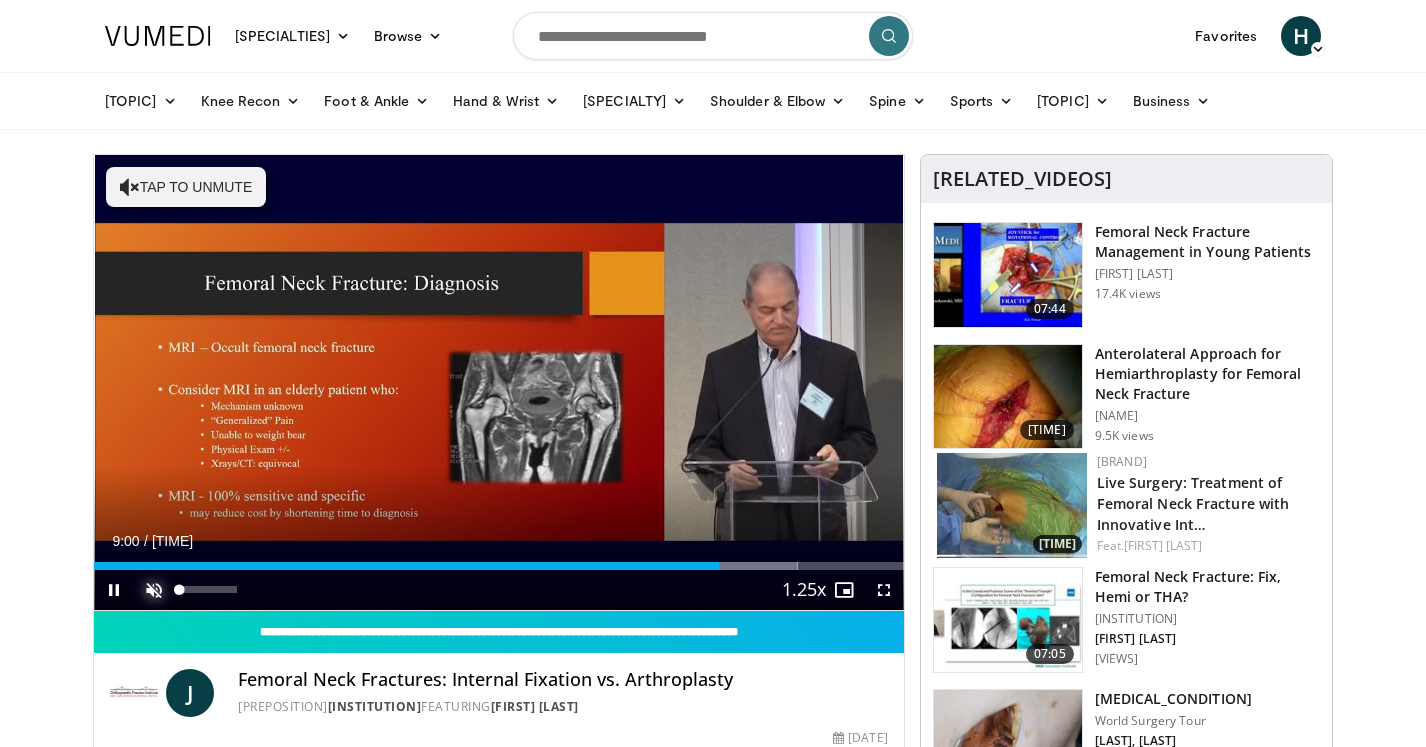 click at bounding box center (154, 590) 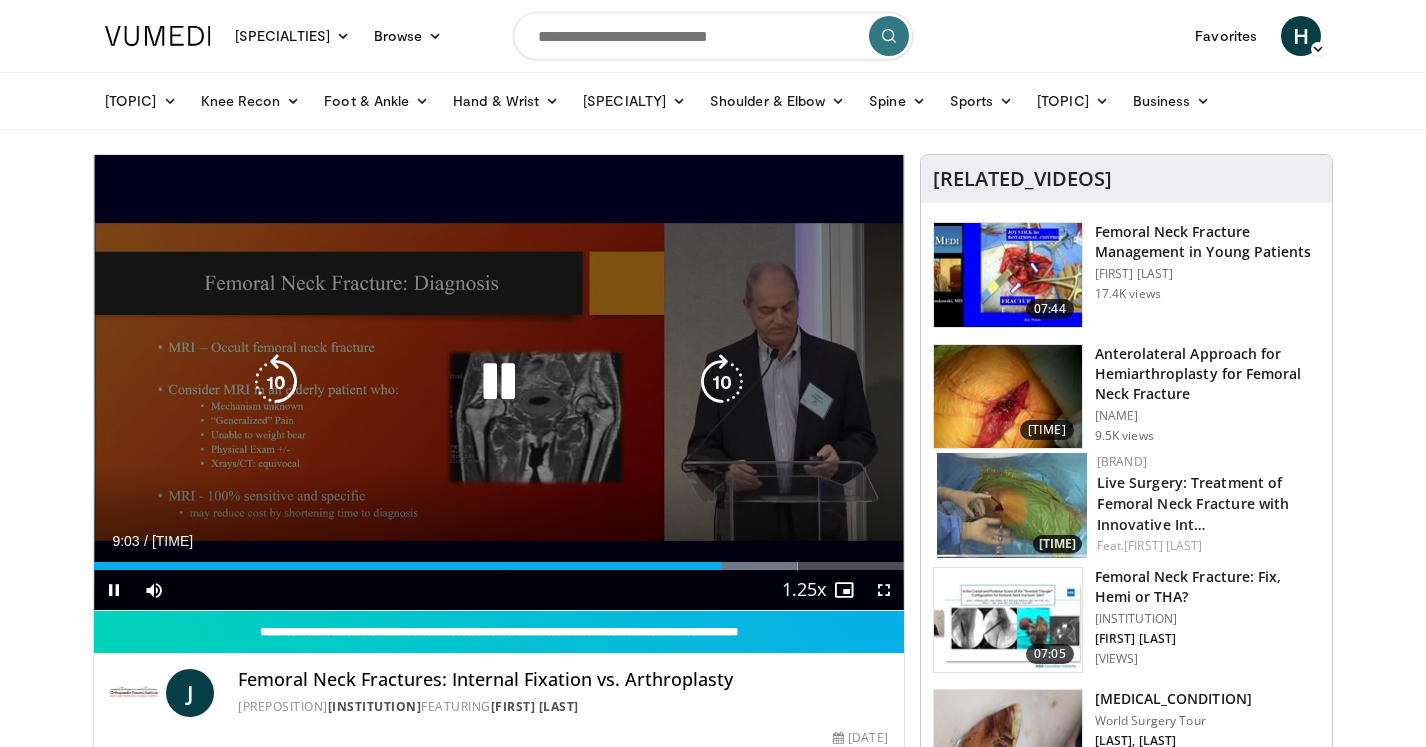 click at bounding box center [722, 382] 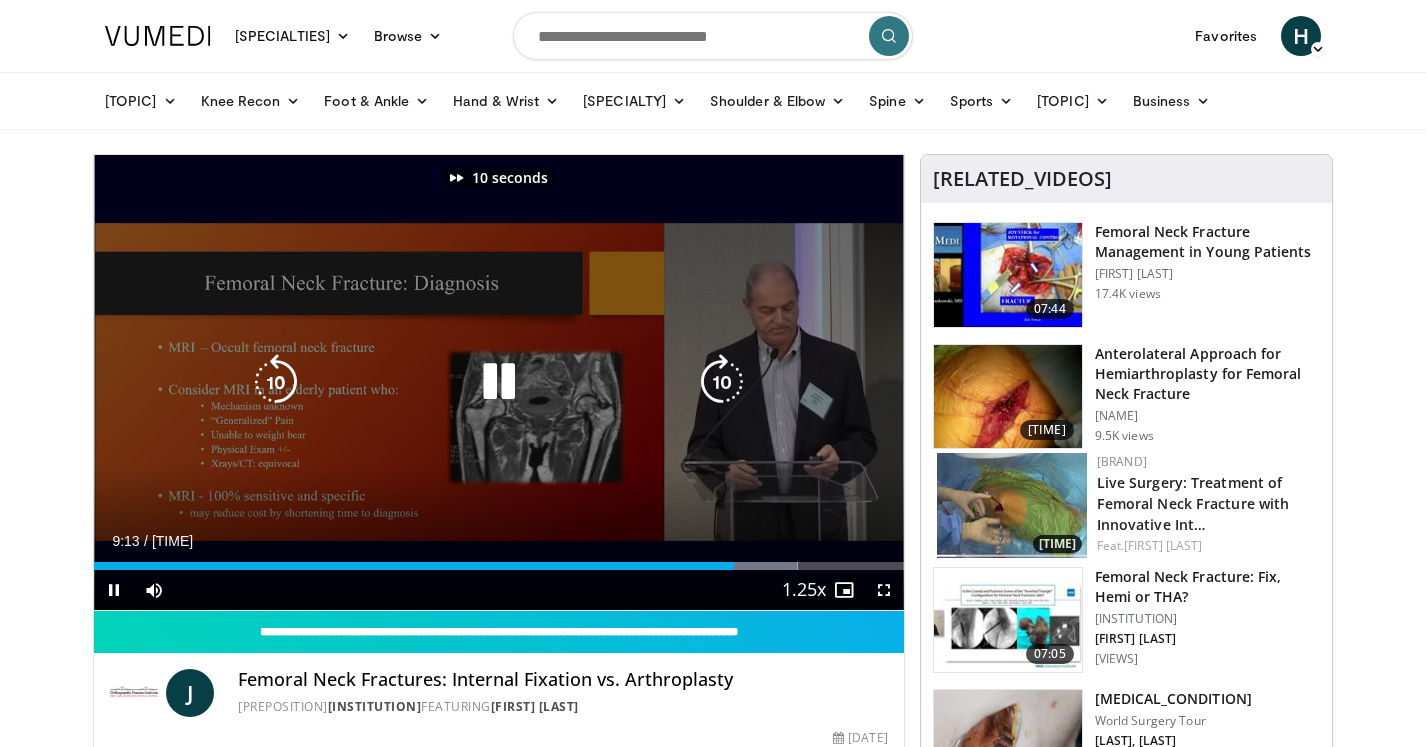click at bounding box center (722, 382) 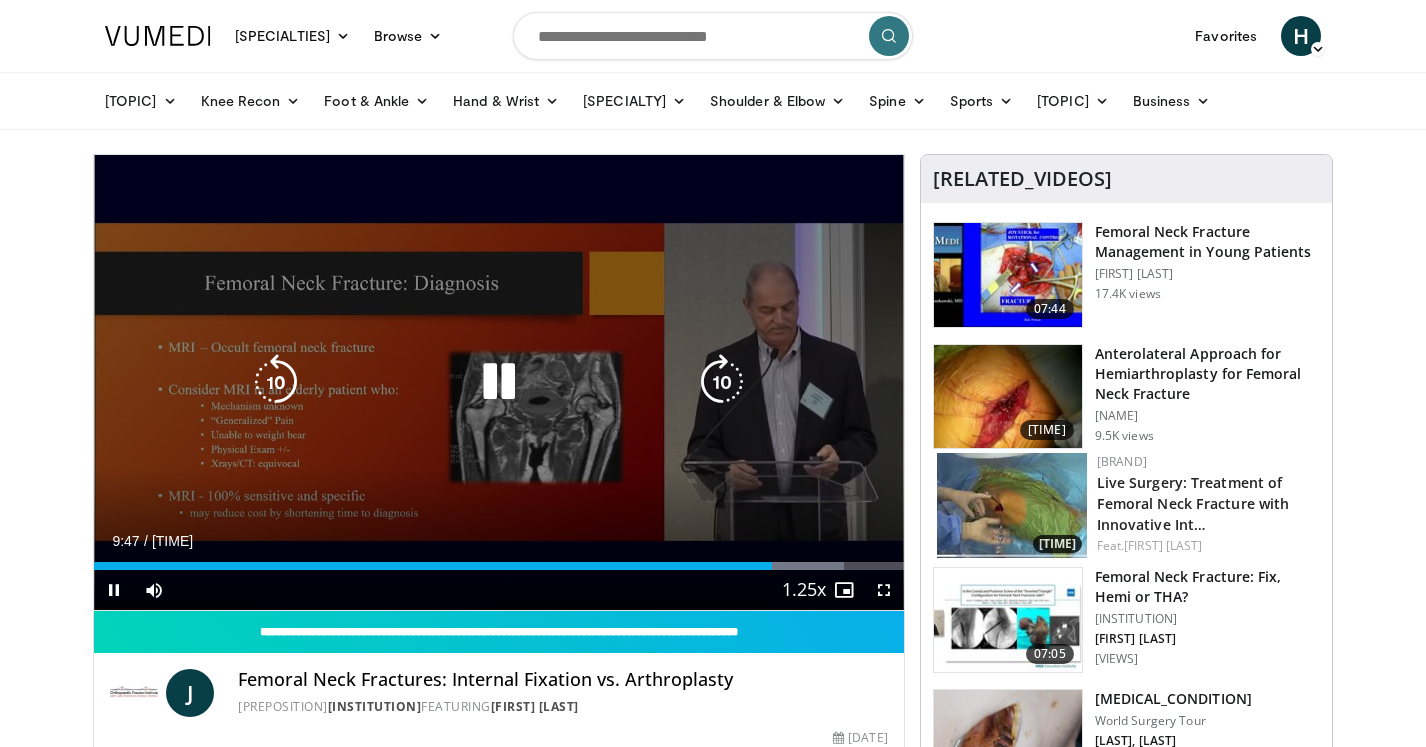 click on "20 seconds
Tap to unmute" at bounding box center (499, 382) 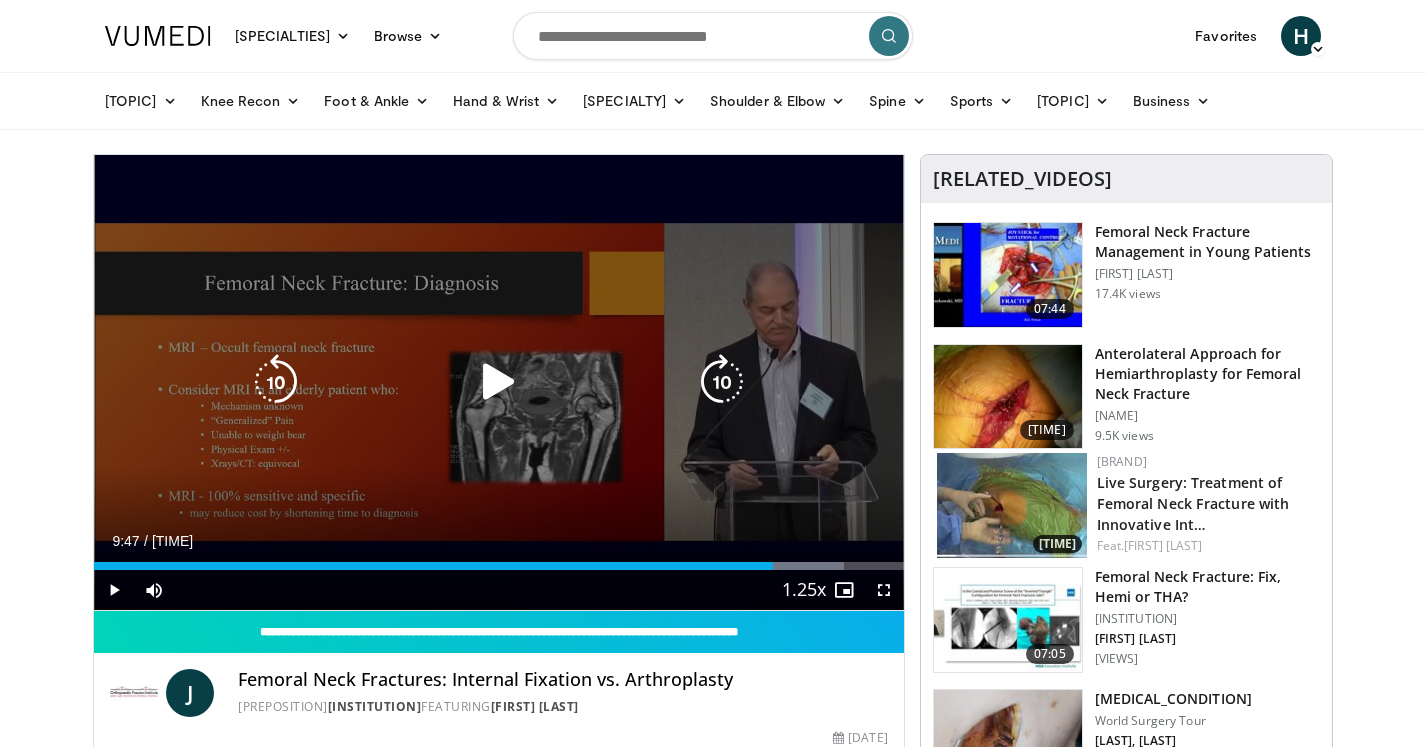 click on "20 seconds
Tap to unmute" at bounding box center (499, 382) 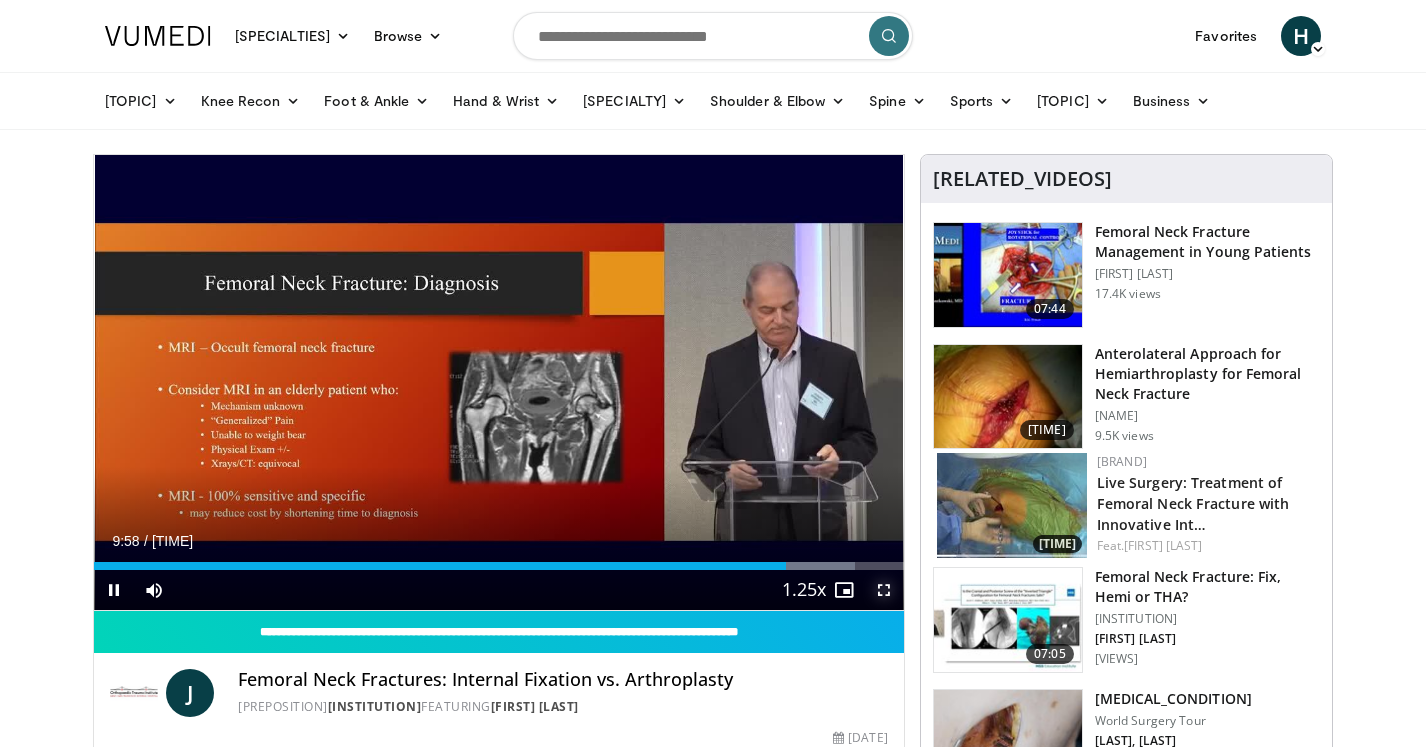 click at bounding box center (884, 590) 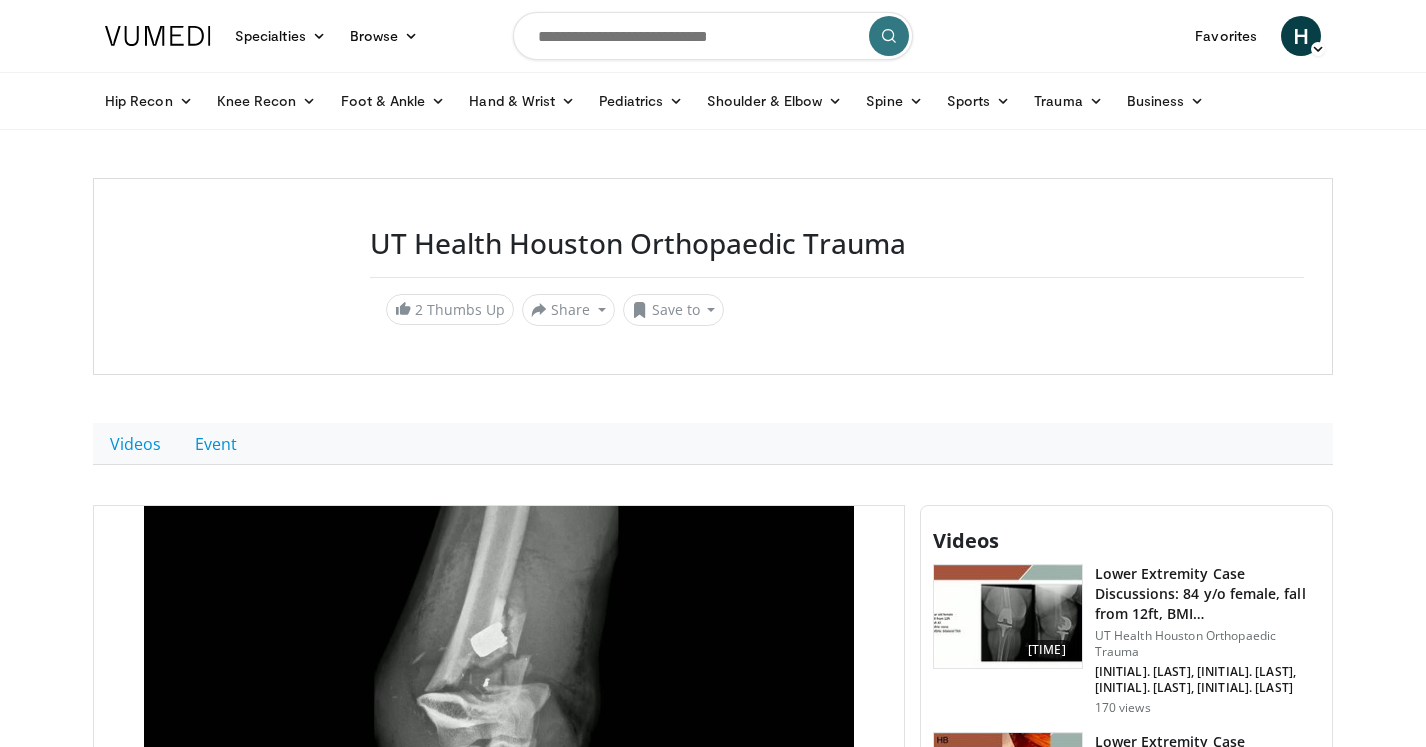 scroll, scrollTop: 345, scrollLeft: 0, axis: vertical 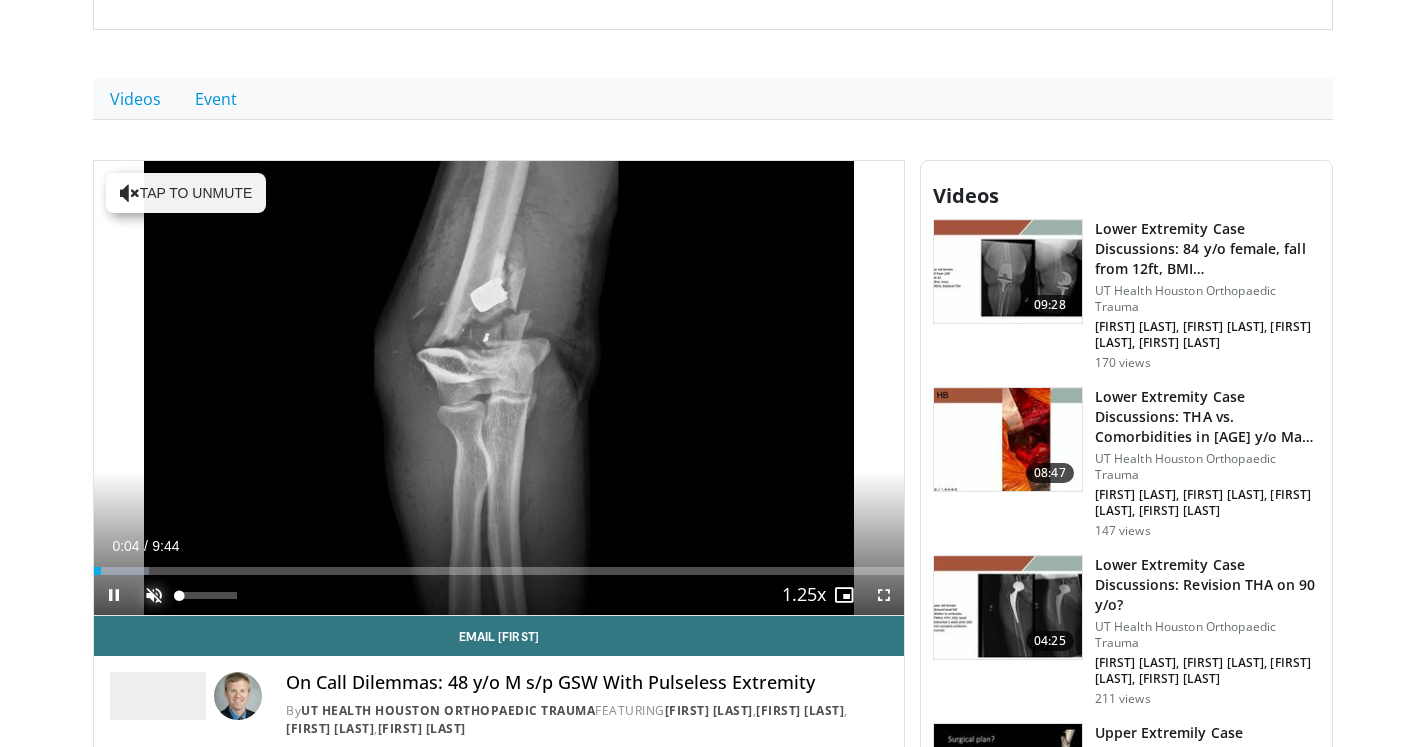 click at bounding box center (154, 595) 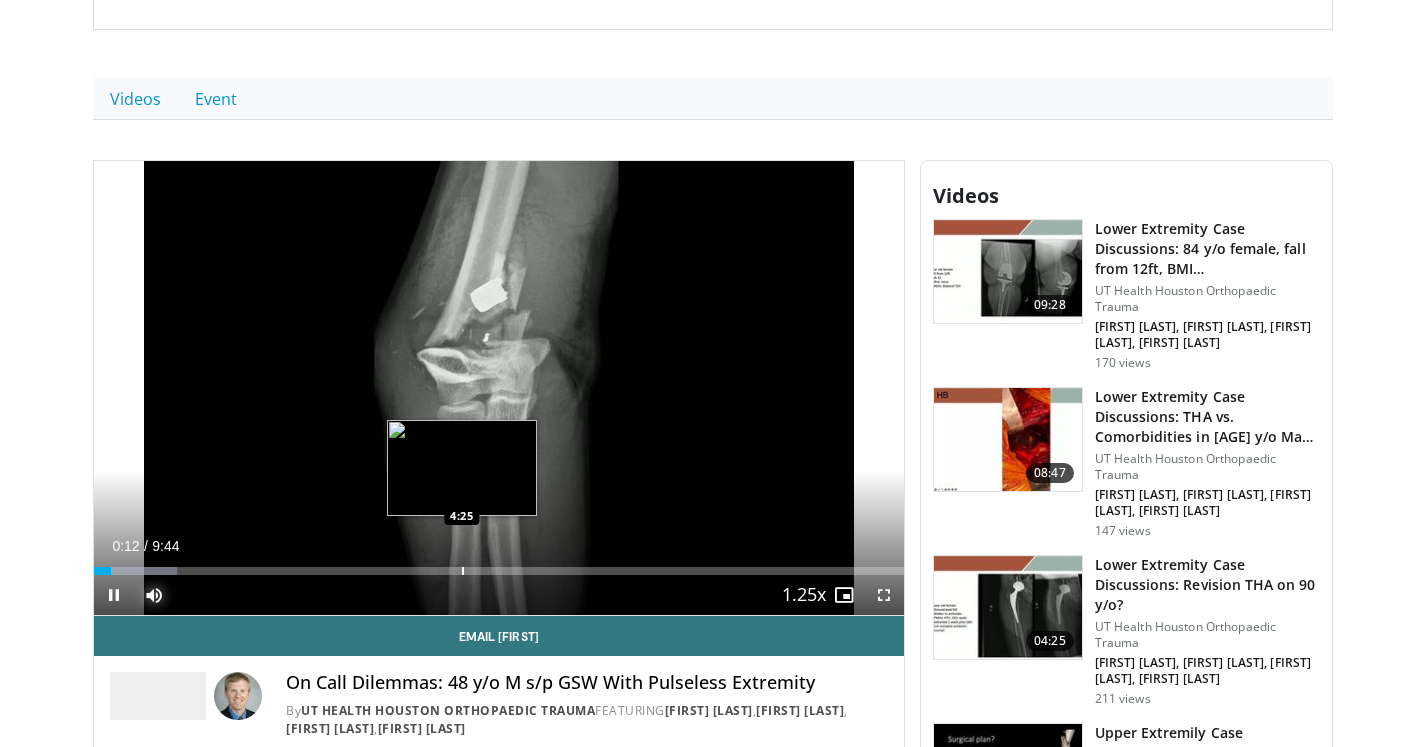click on "Loaded :  10.19% 0:12 4:25" at bounding box center [499, 565] 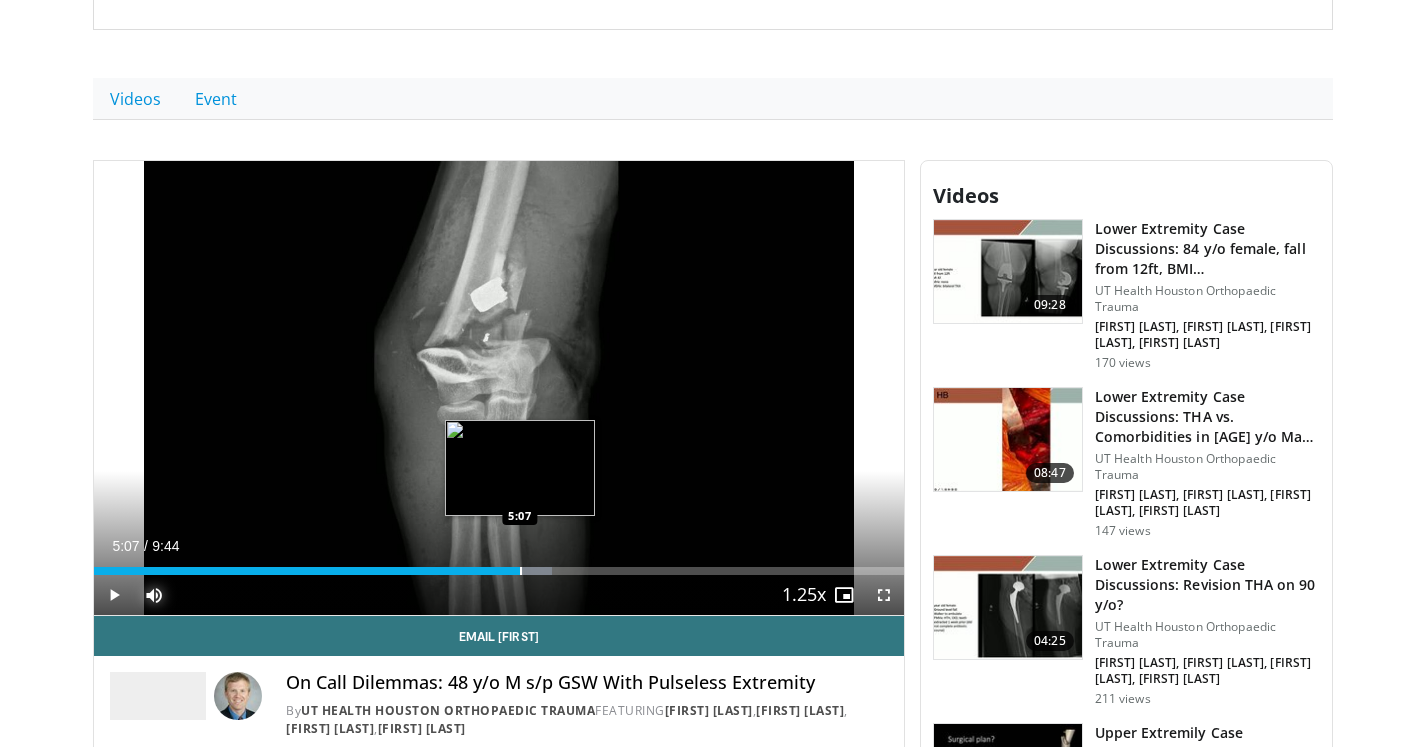 click at bounding box center (521, 571) 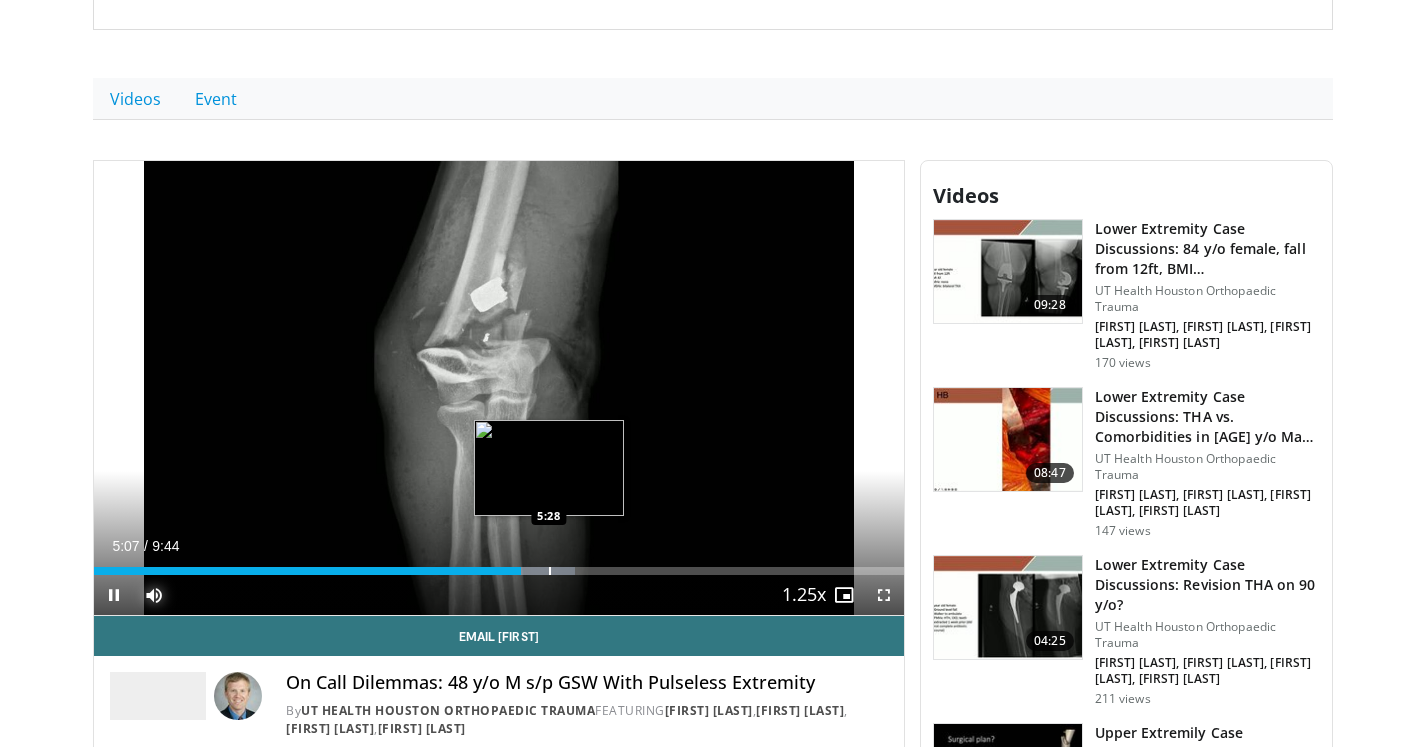click at bounding box center (550, 571) 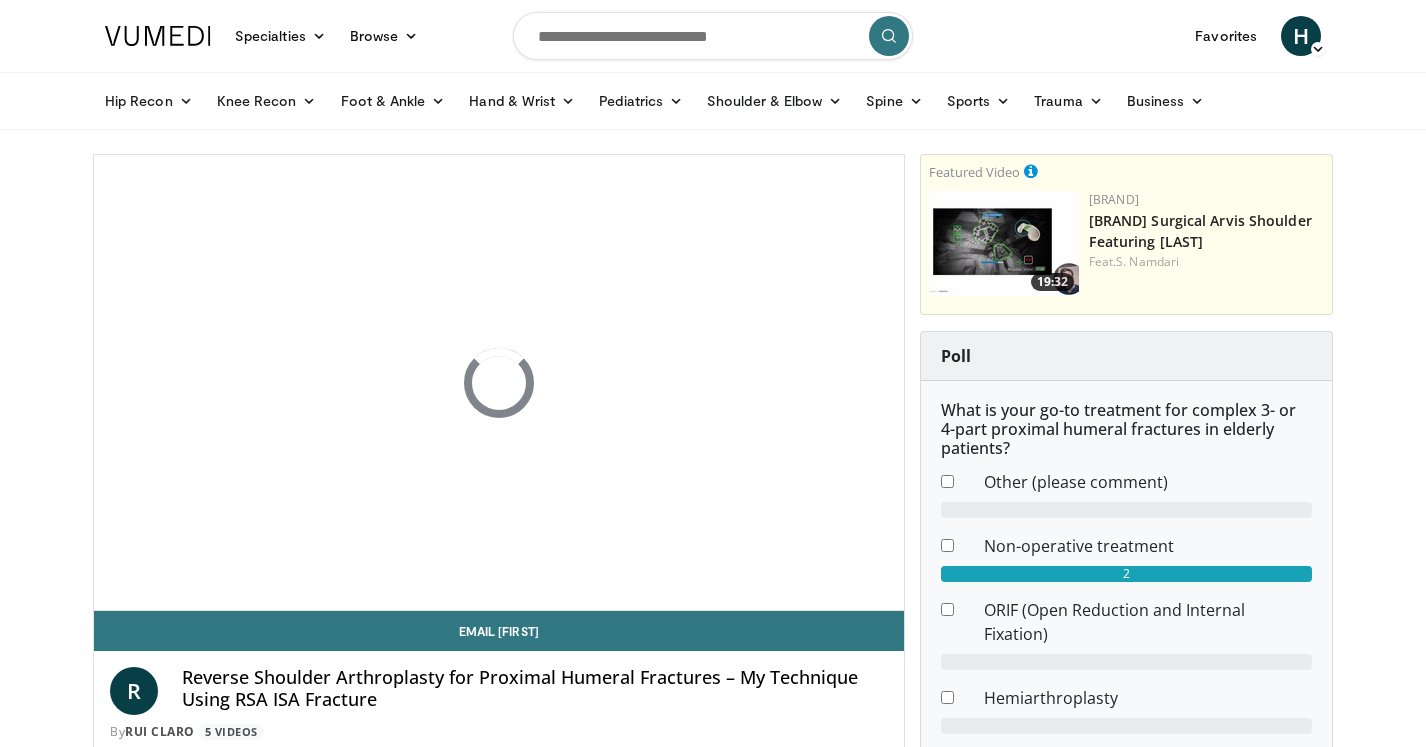 scroll, scrollTop: 0, scrollLeft: 0, axis: both 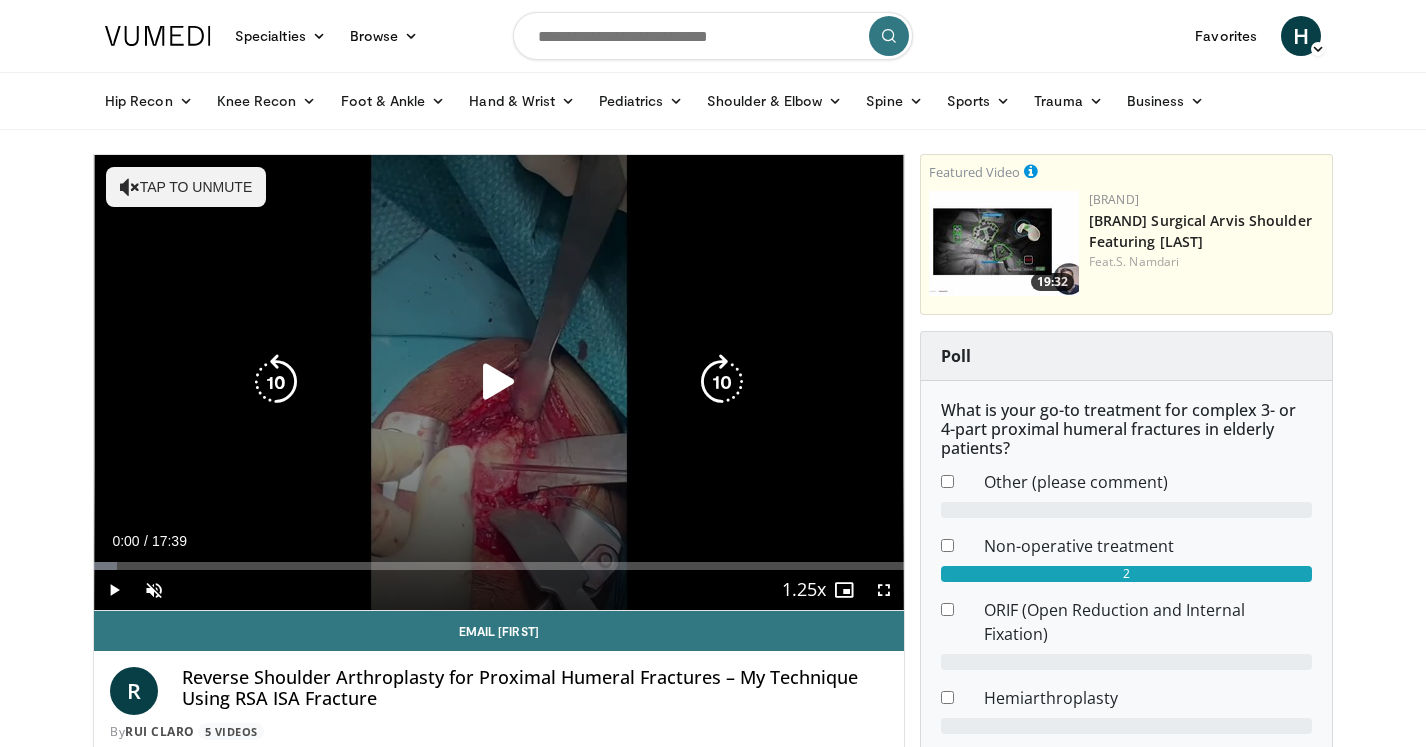 click at bounding box center (499, 382) 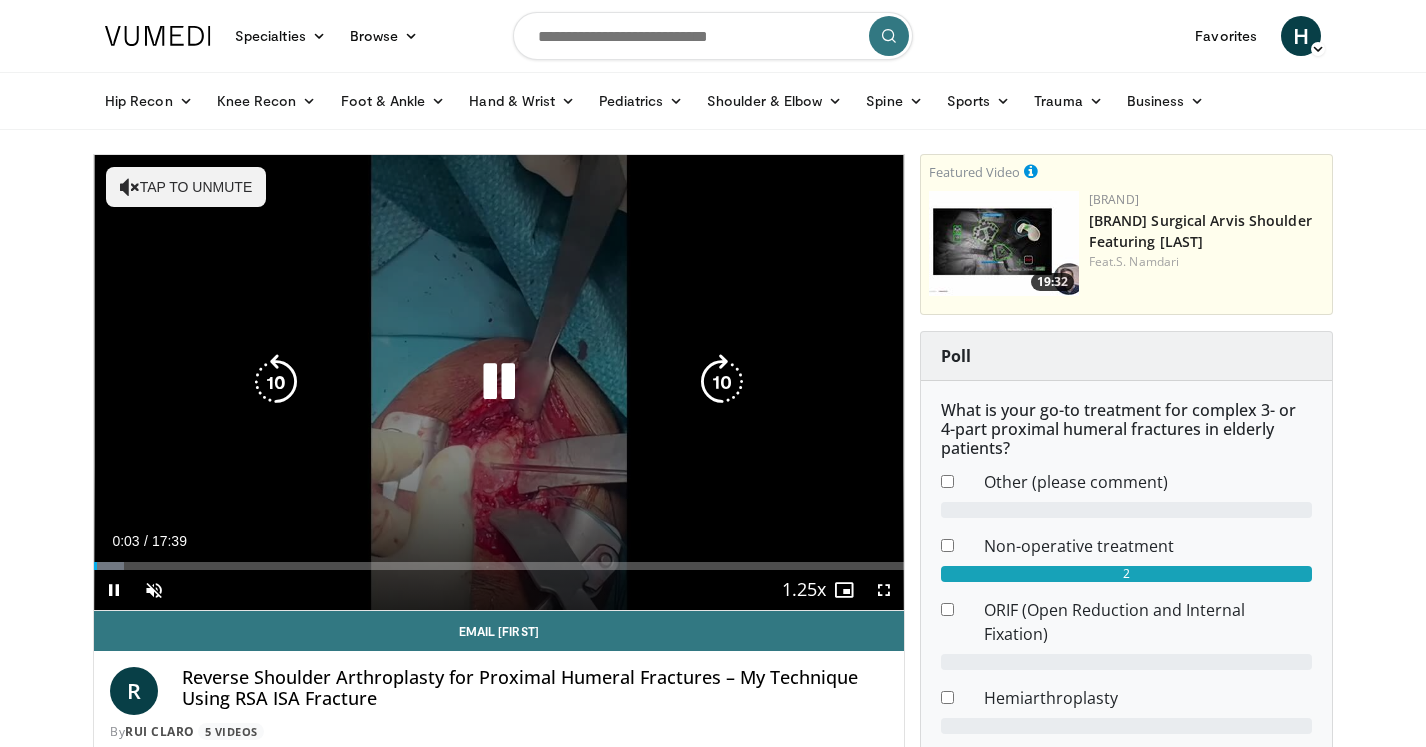 click at bounding box center [499, 382] 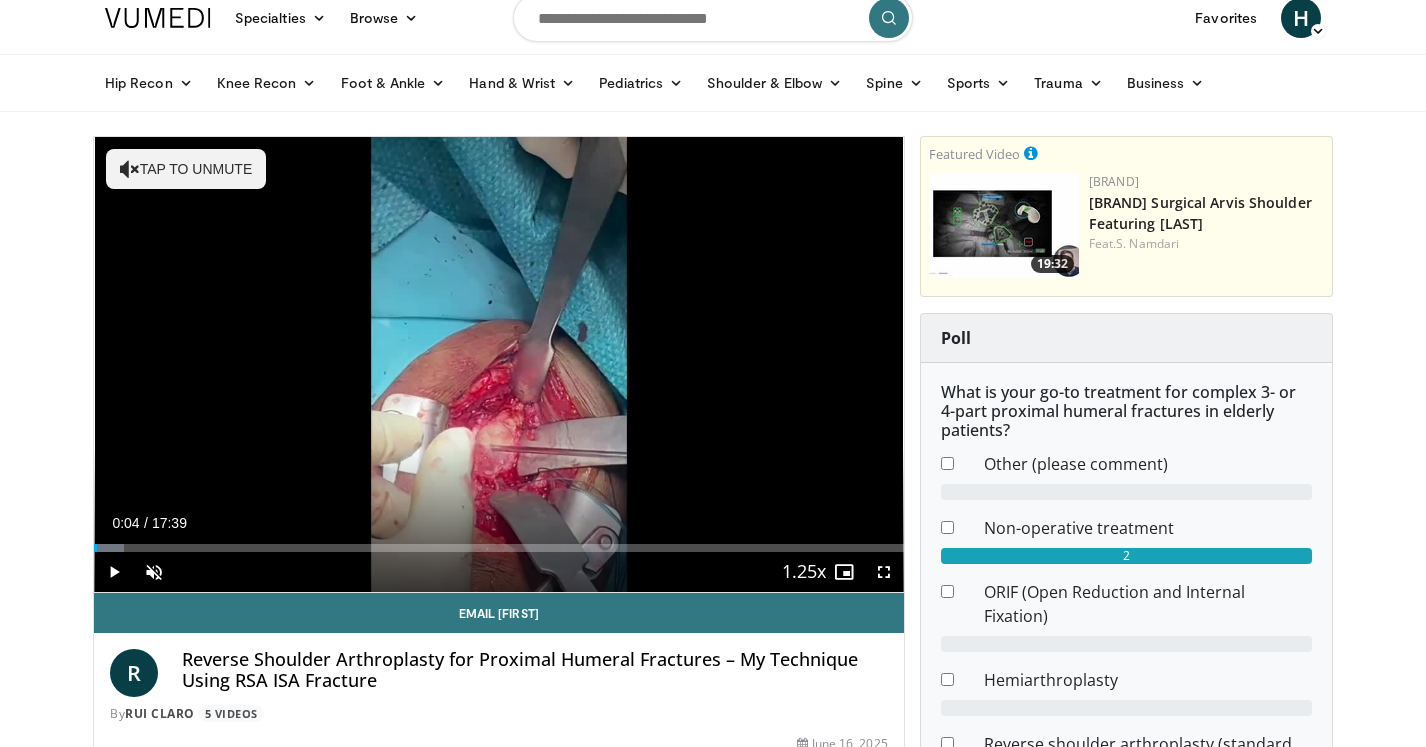 scroll, scrollTop: 17, scrollLeft: 0, axis: vertical 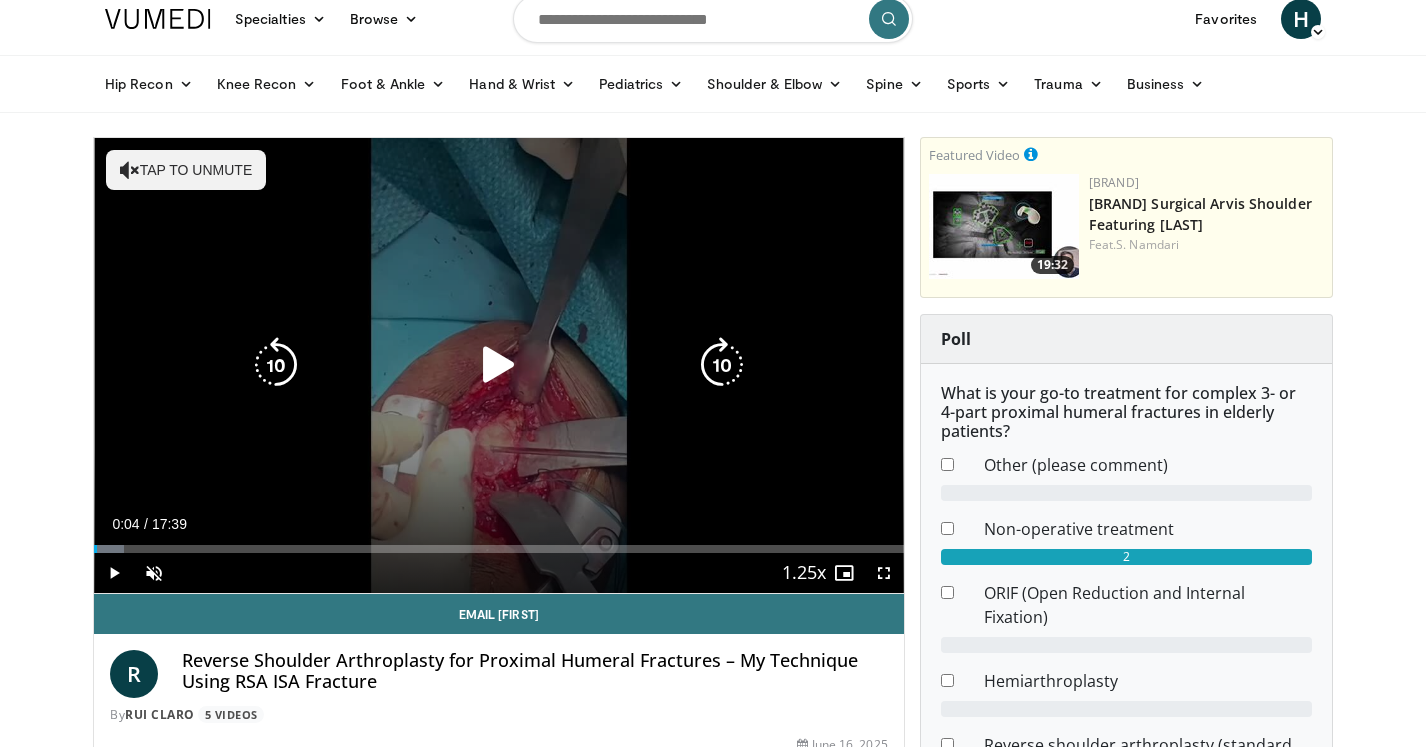 click on "10 seconds
Tap to unmute" at bounding box center (499, 365) 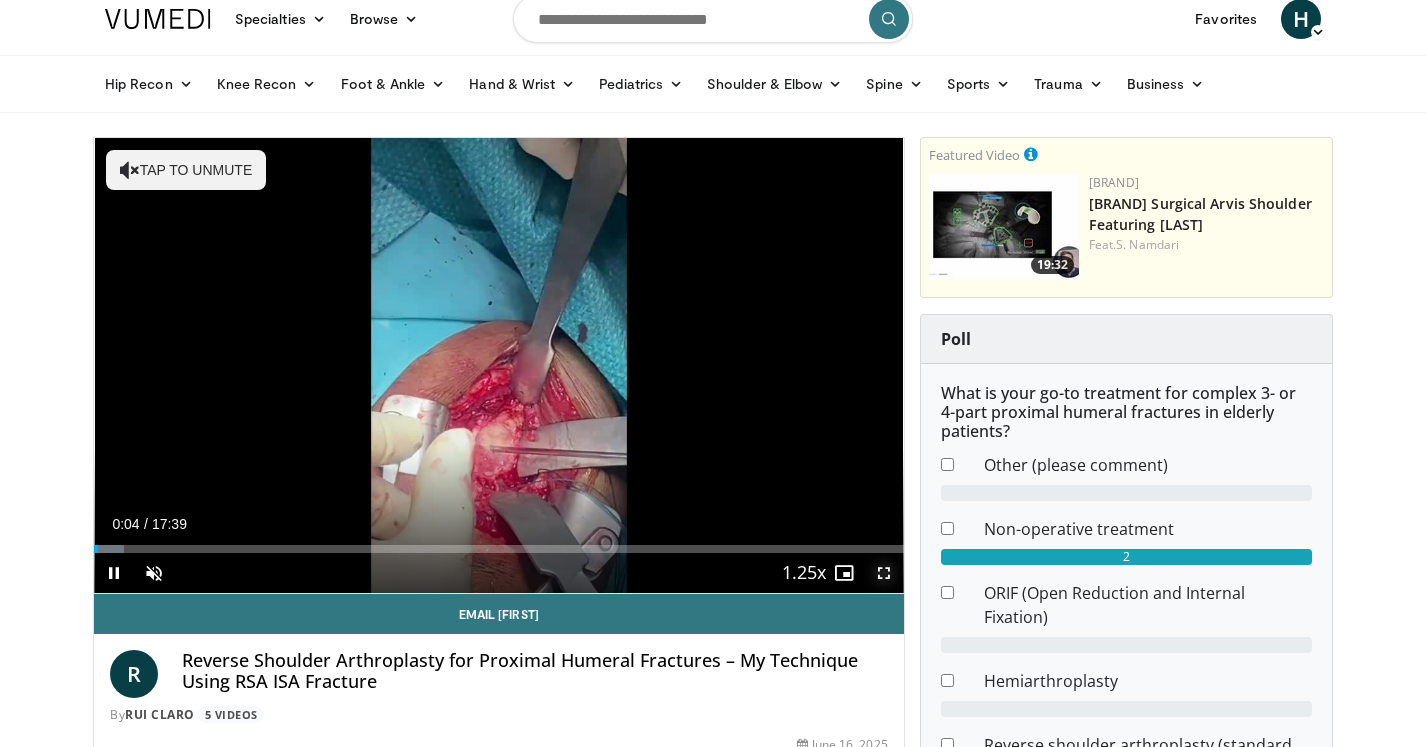 click at bounding box center [884, 573] 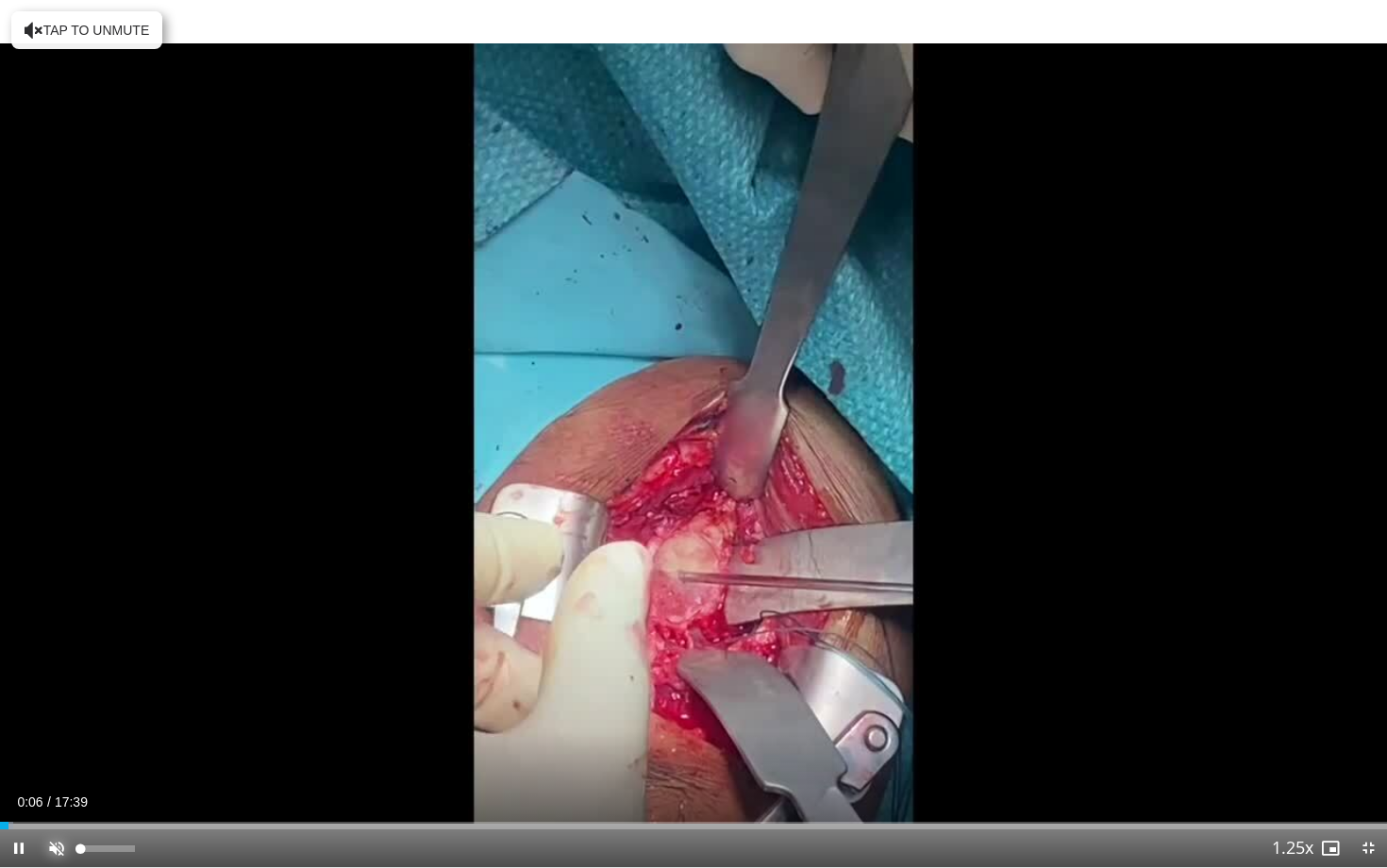click at bounding box center (57, 848) 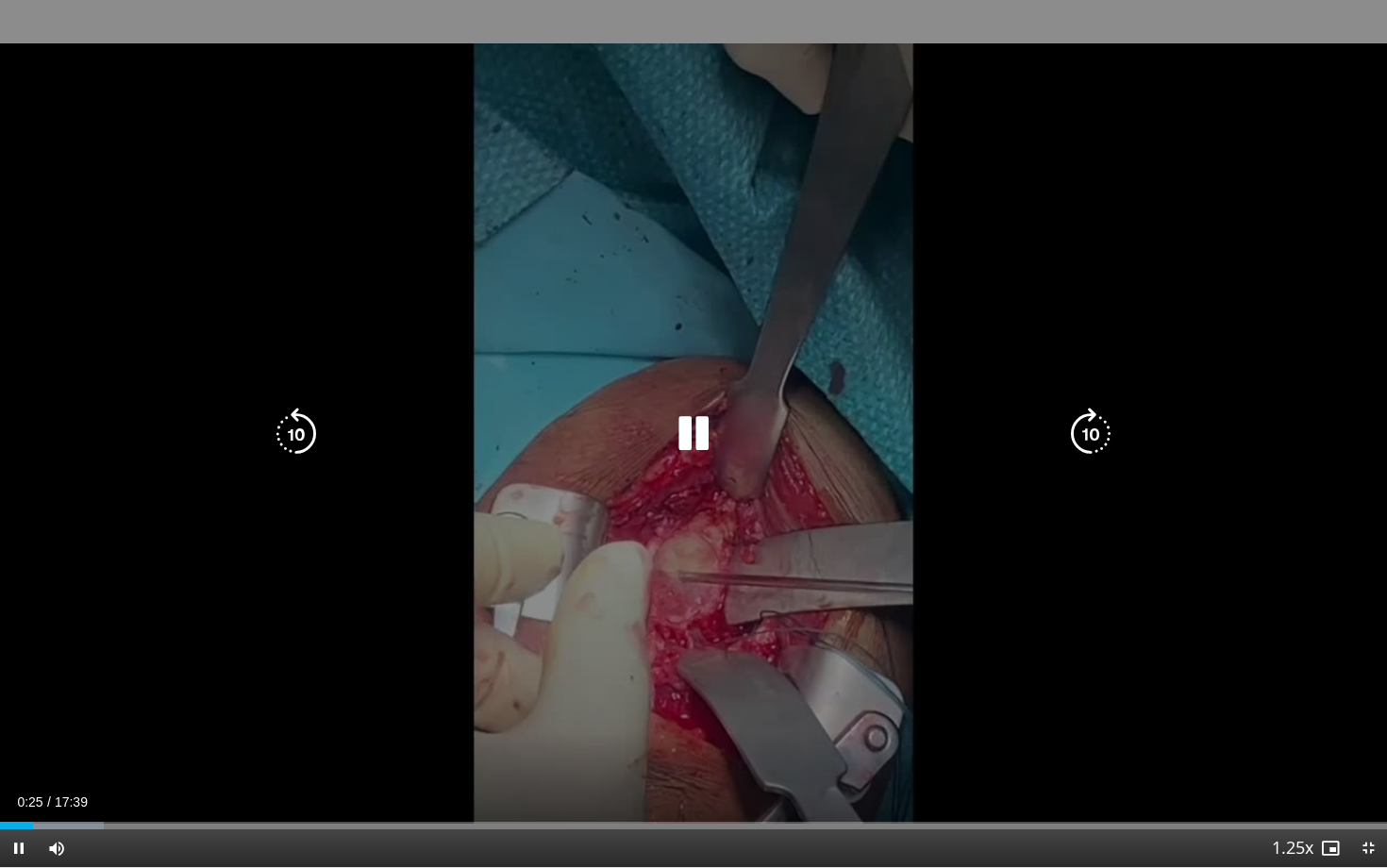 click at bounding box center (1091, 434) 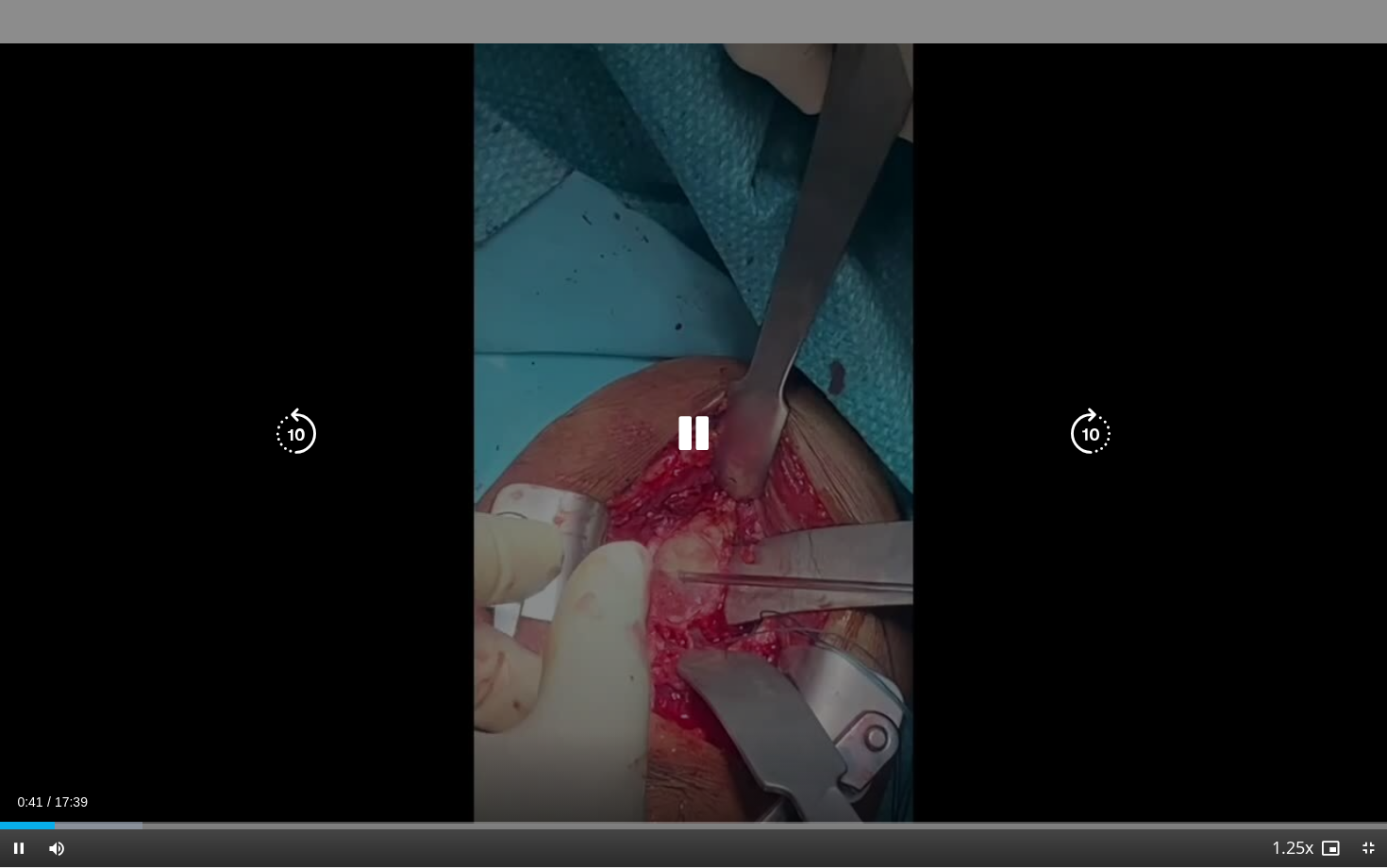 click at bounding box center [1091, 434] 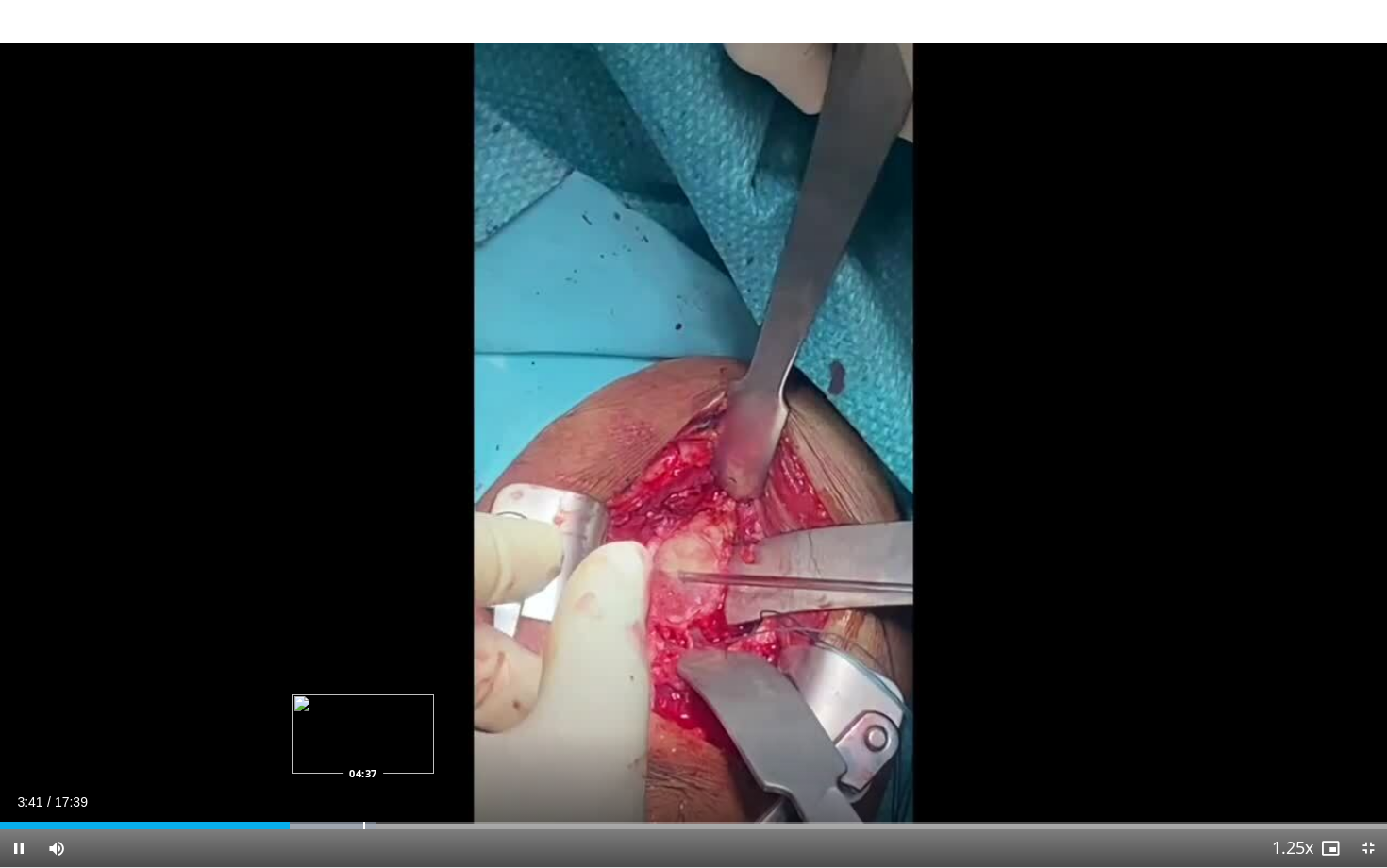 click at bounding box center (364, 826) 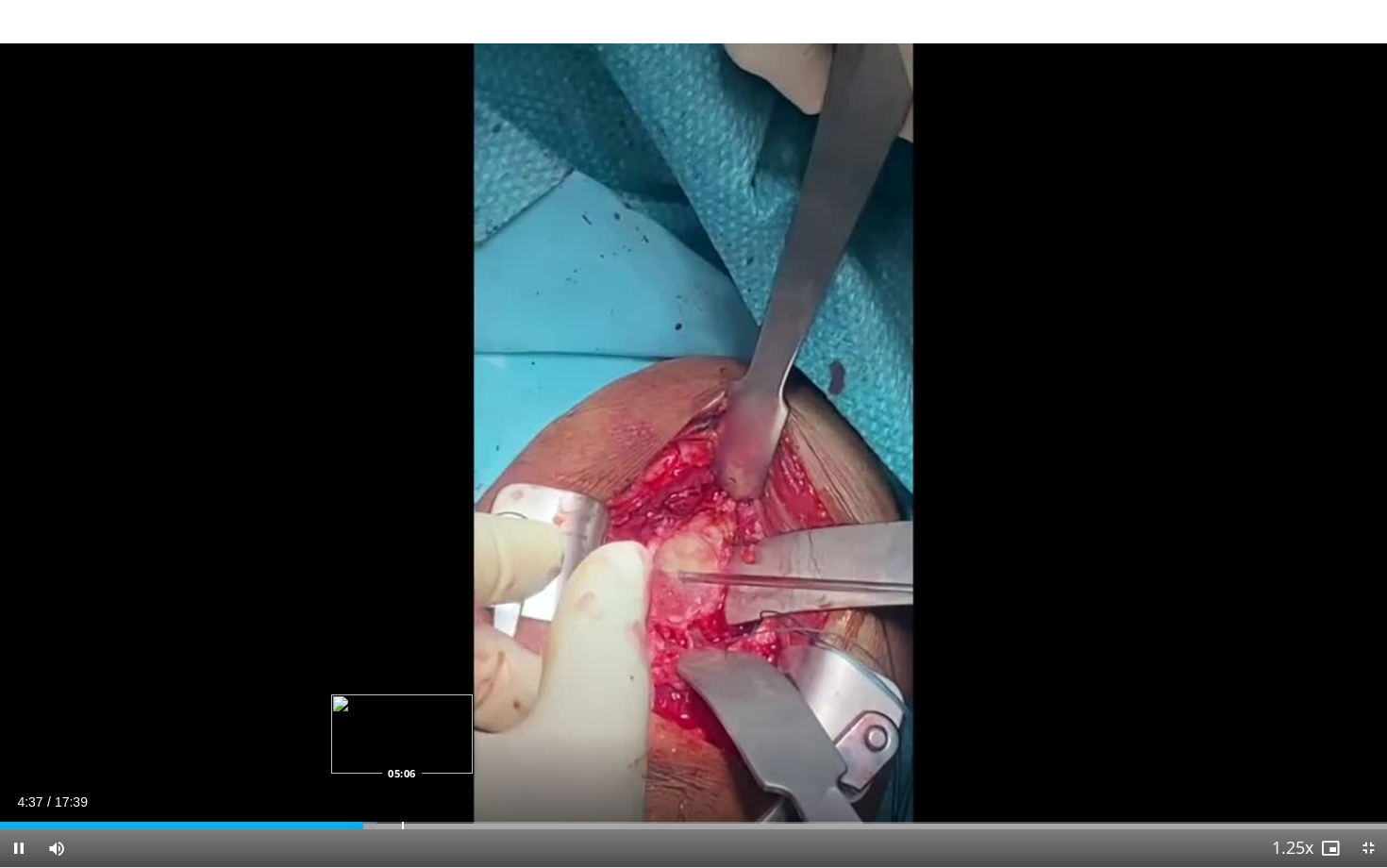 click at bounding box center (403, 826) 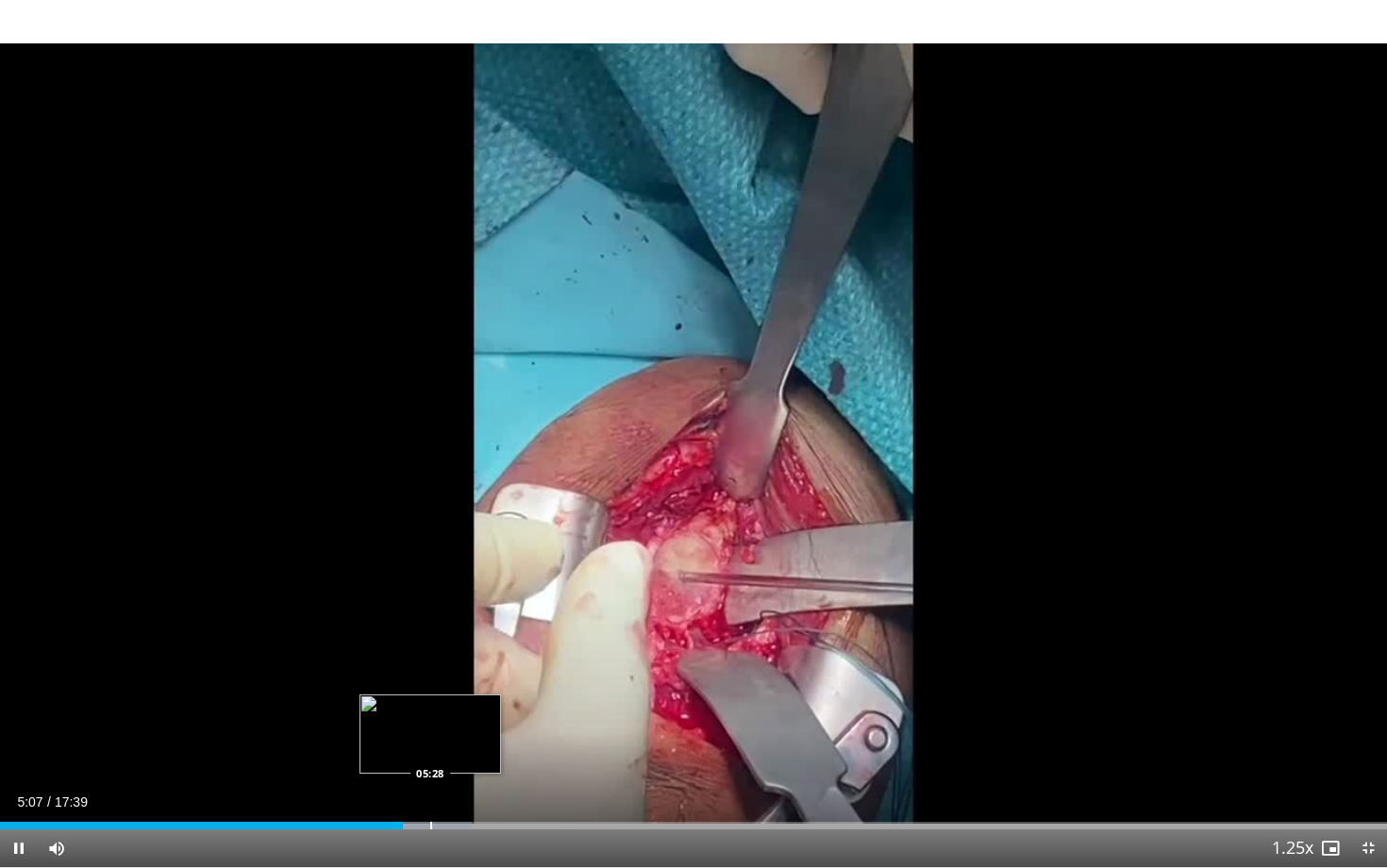 click at bounding box center [431, 826] 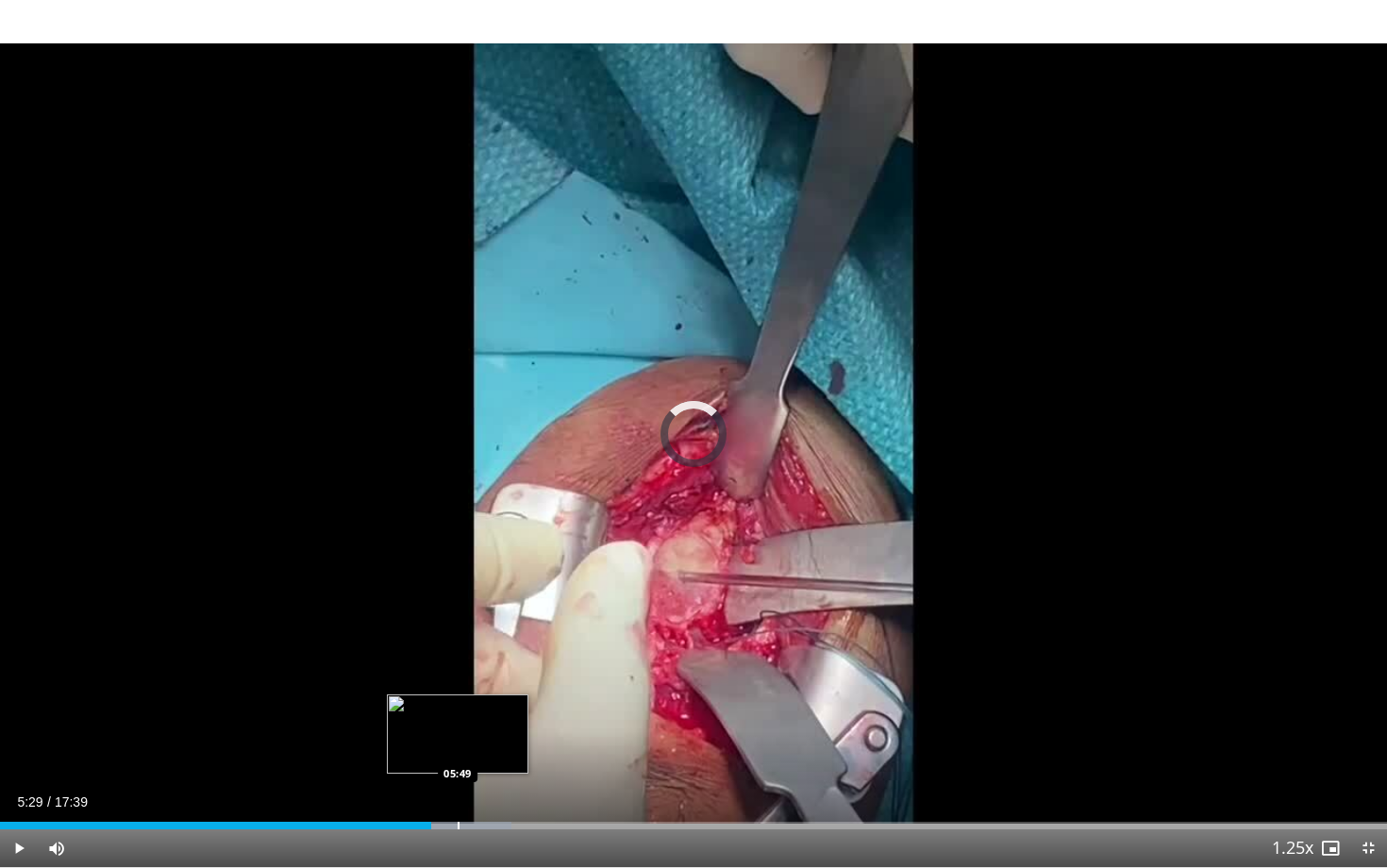 click at bounding box center [459, 826] 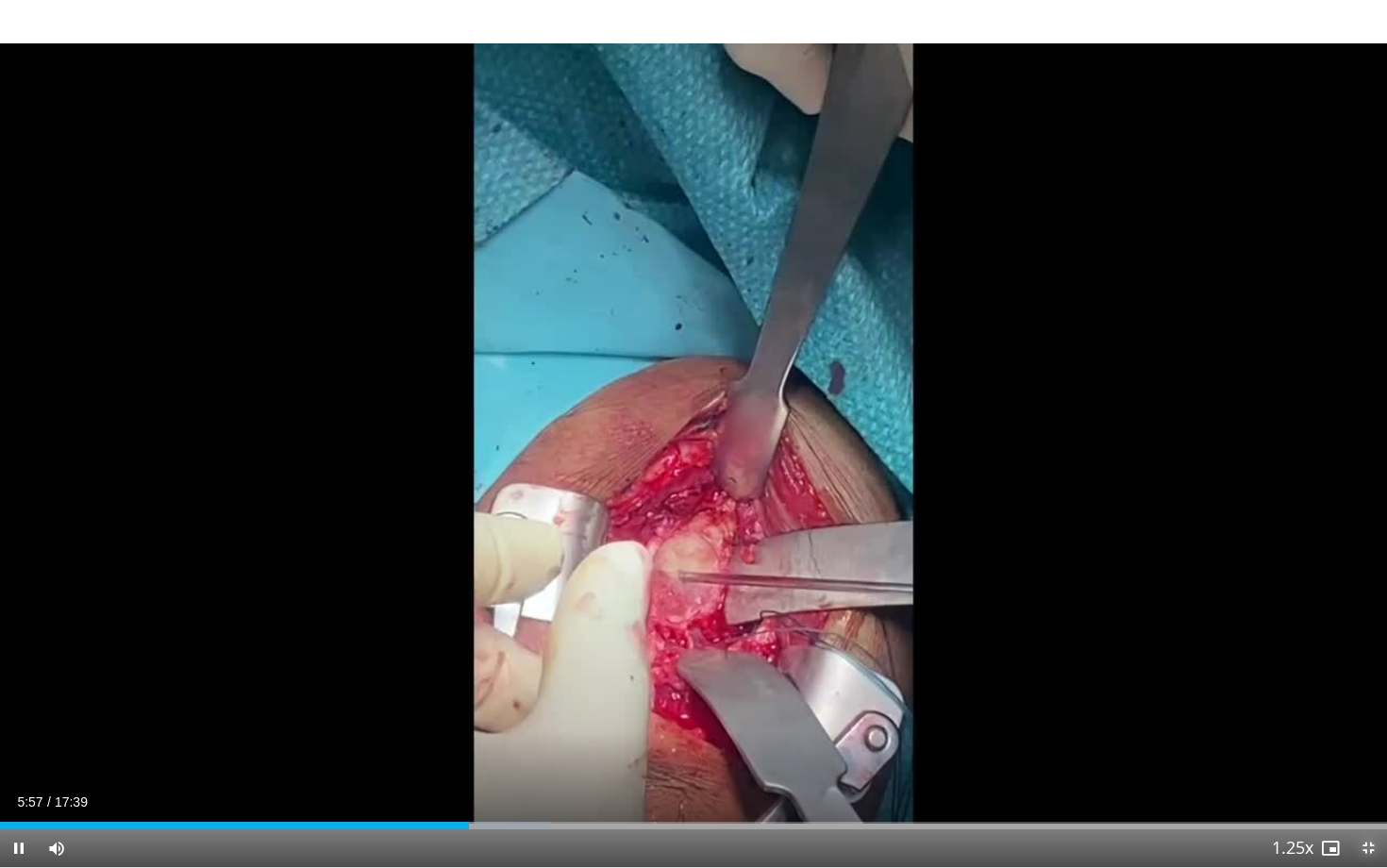 click at bounding box center (1368, 848) 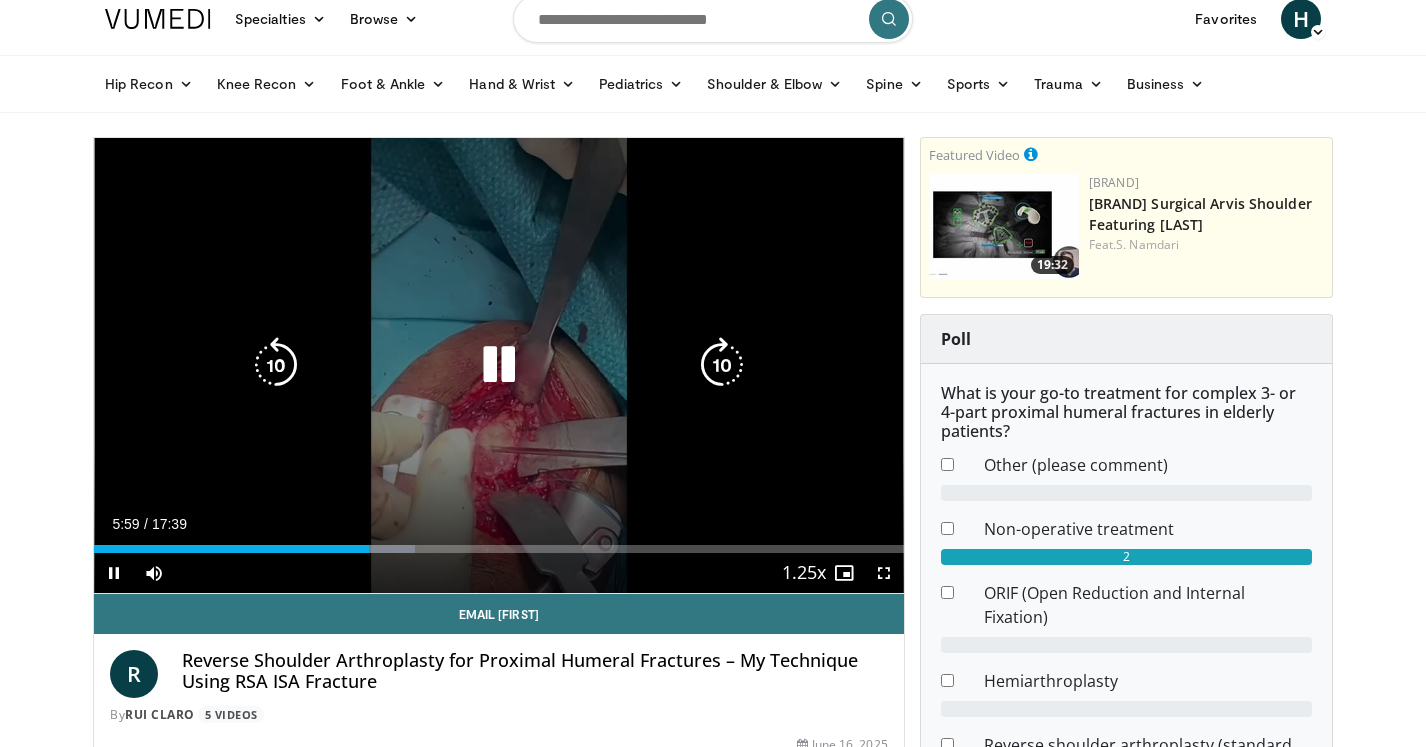 click at bounding box center [499, 365] 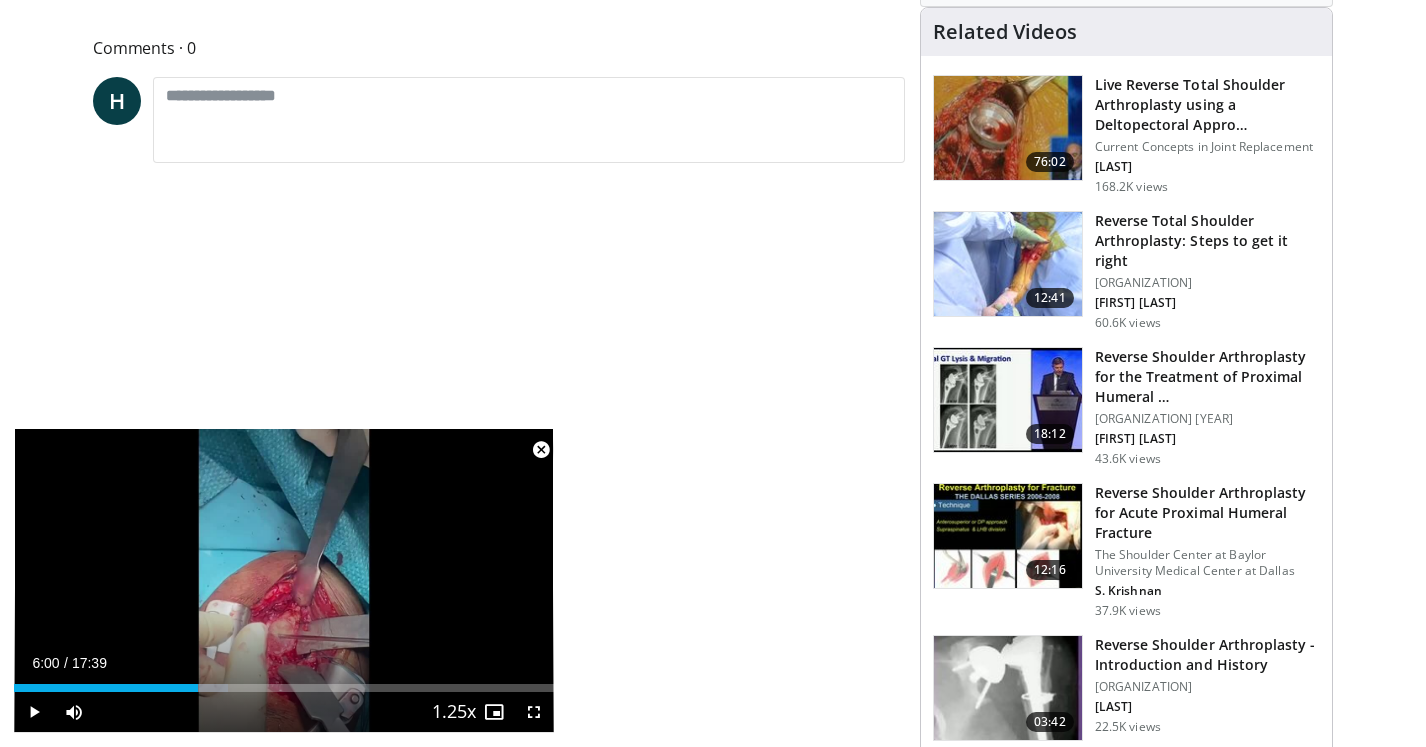 scroll, scrollTop: 1144, scrollLeft: 0, axis: vertical 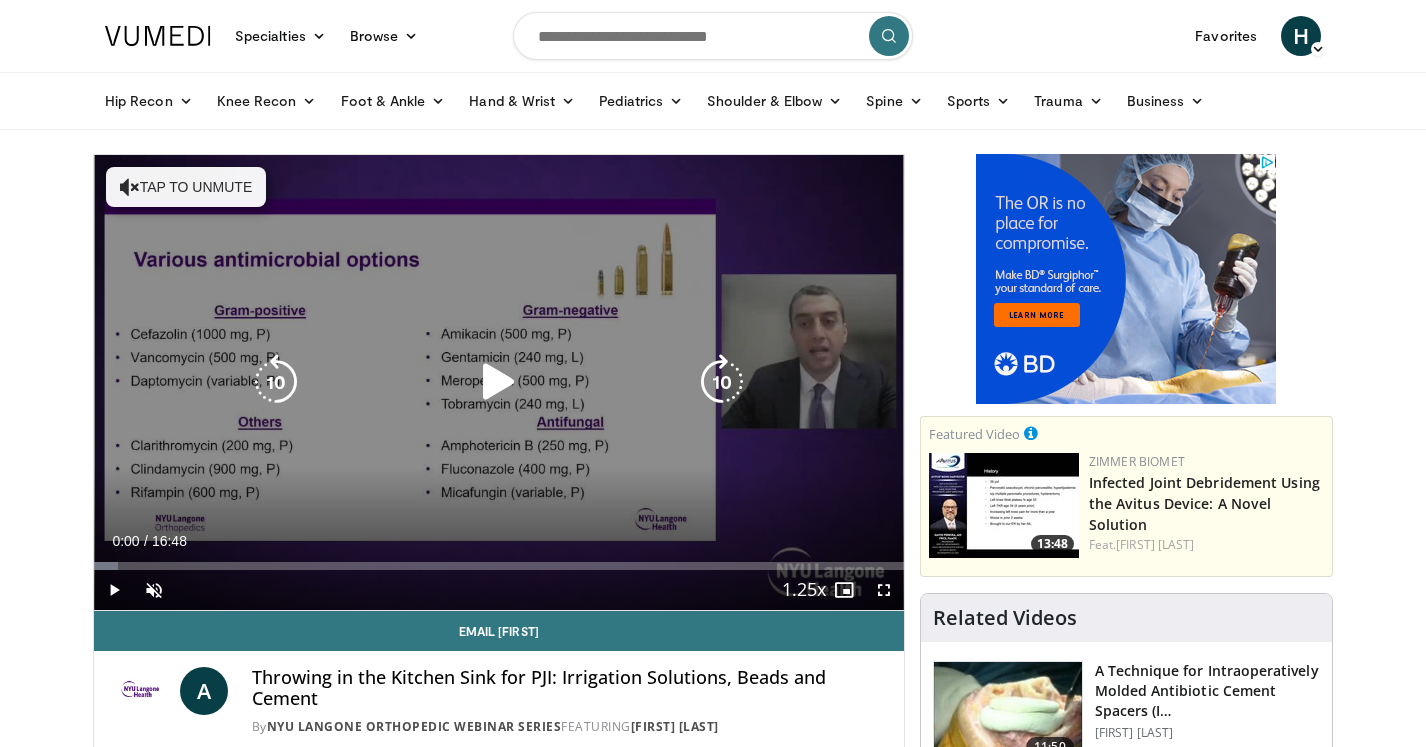 click at bounding box center (499, 382) 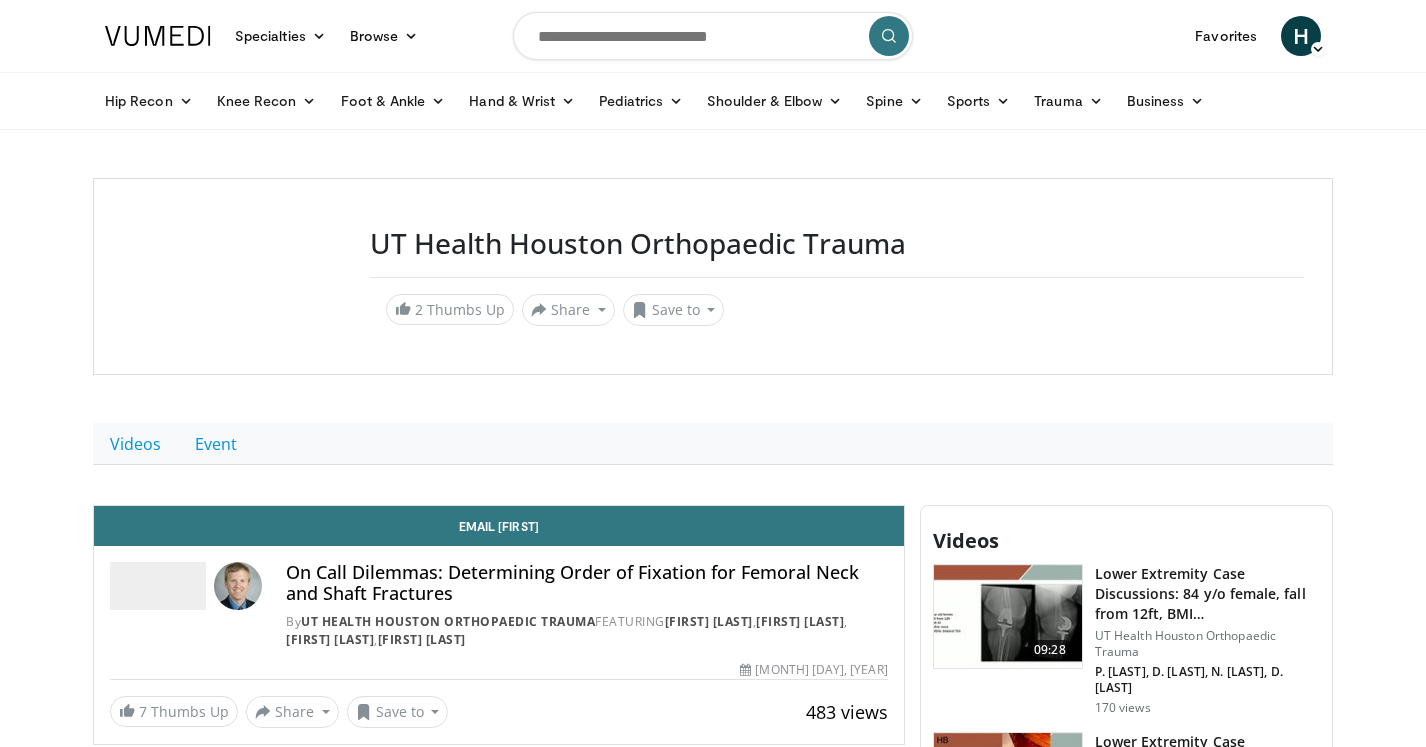 scroll, scrollTop: 0, scrollLeft: 0, axis: both 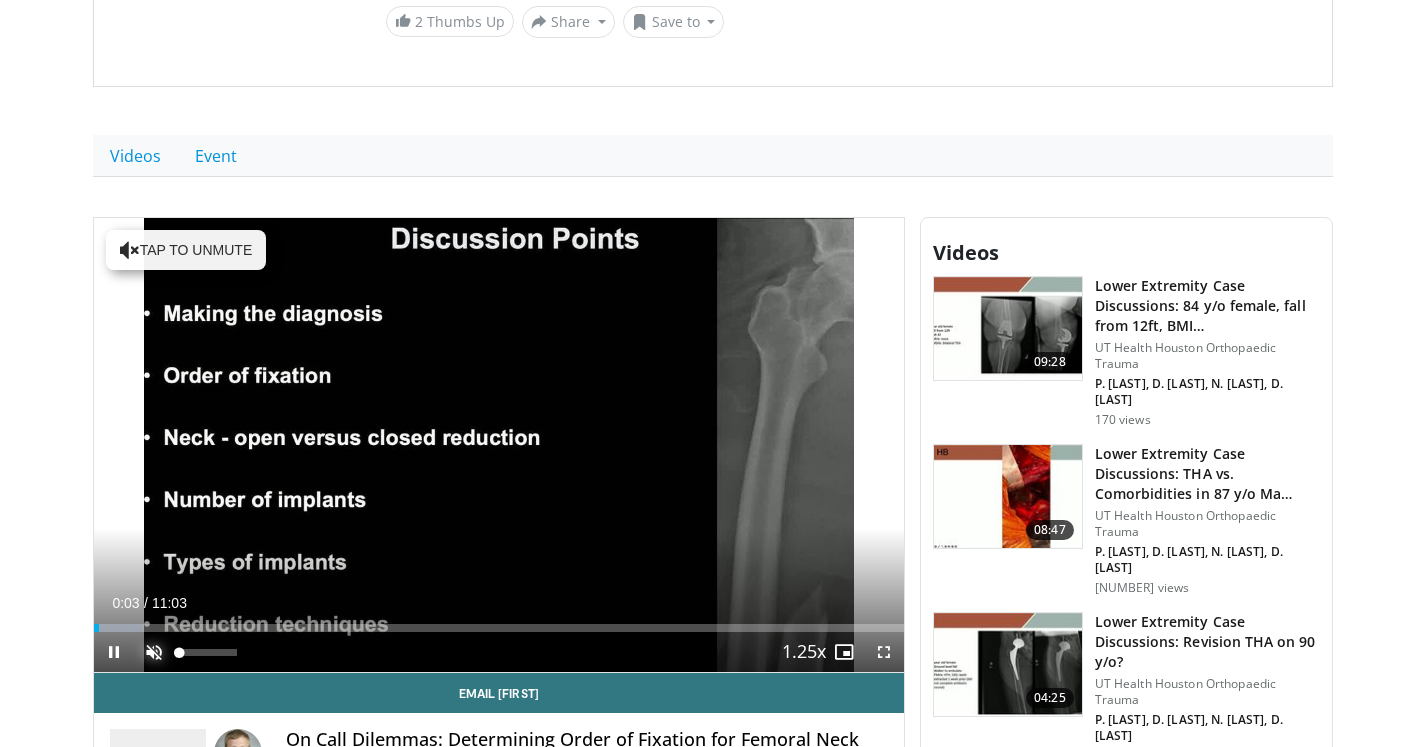 click at bounding box center [154, 652] 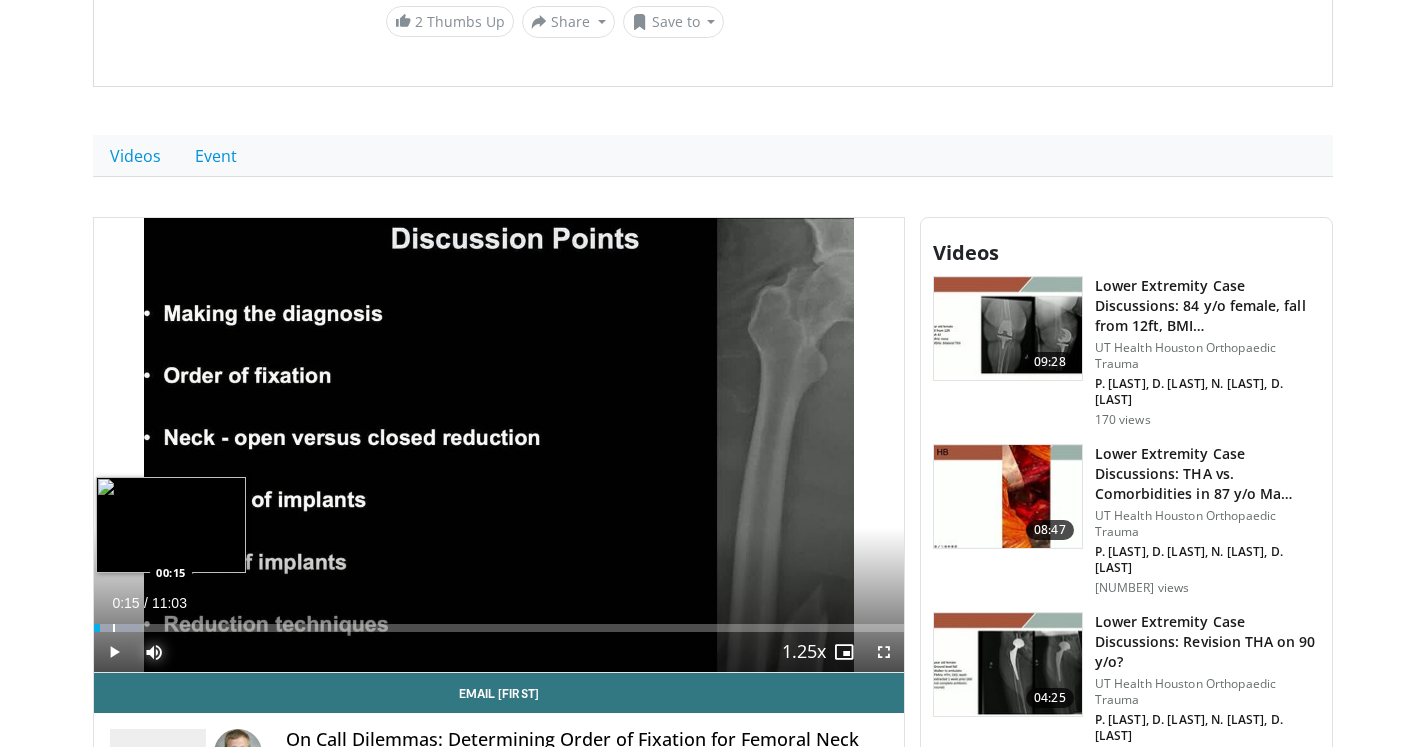 click at bounding box center (114, 628) 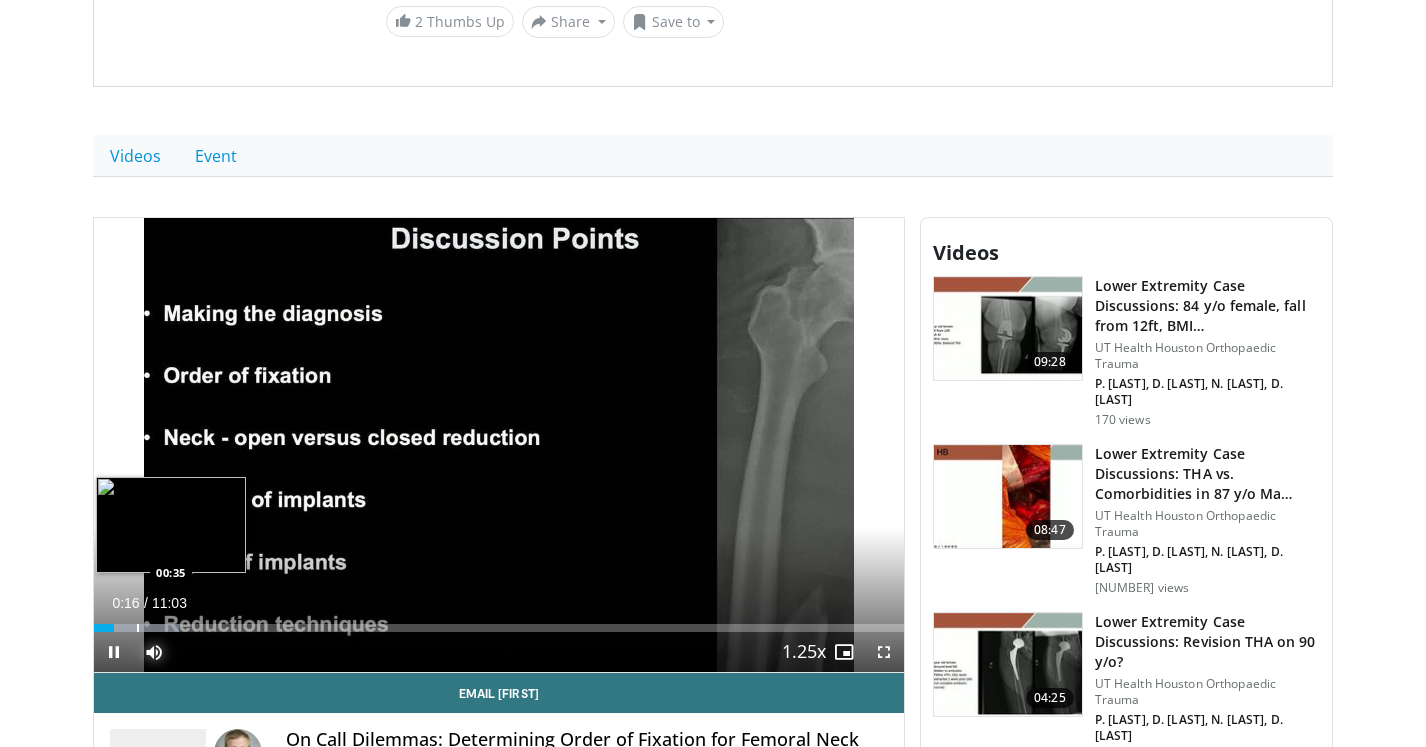 click at bounding box center [138, 628] 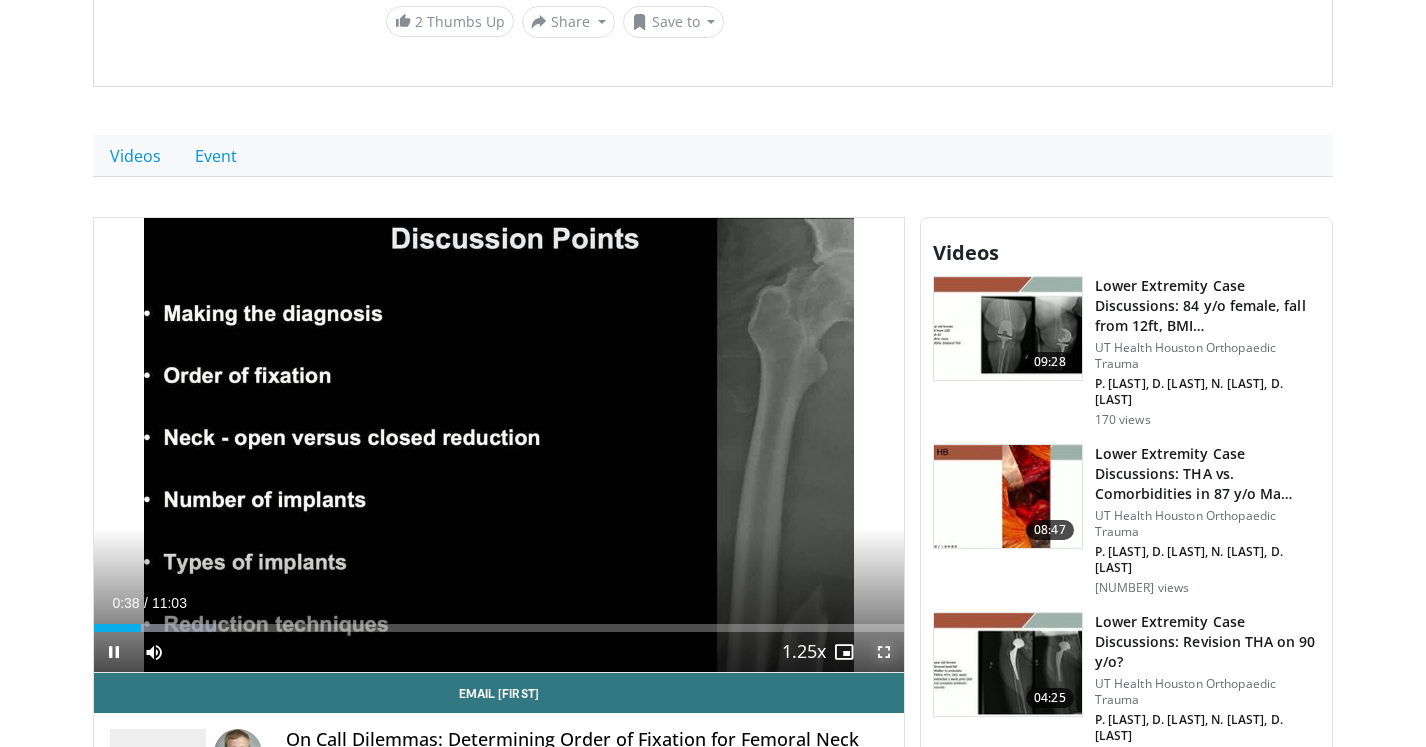 click at bounding box center [884, 652] 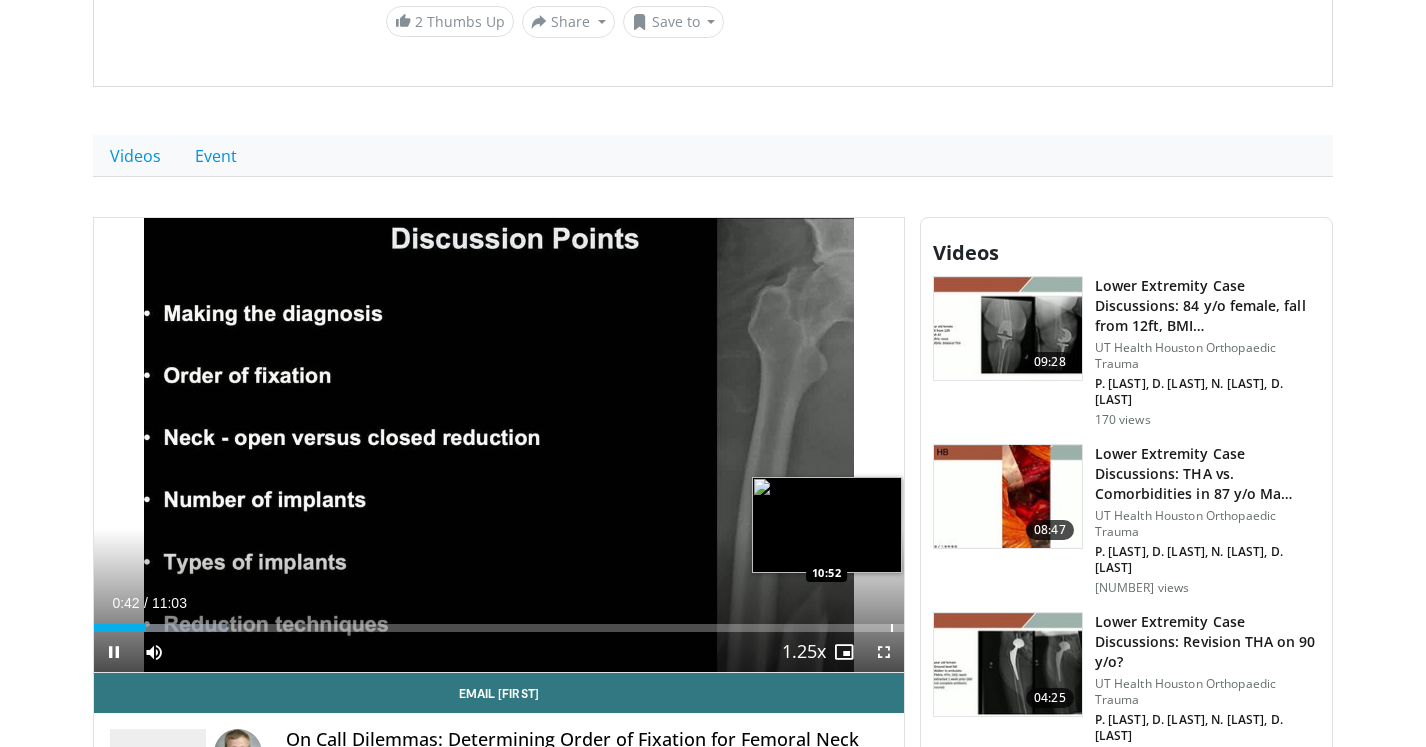click at bounding box center [892, 628] 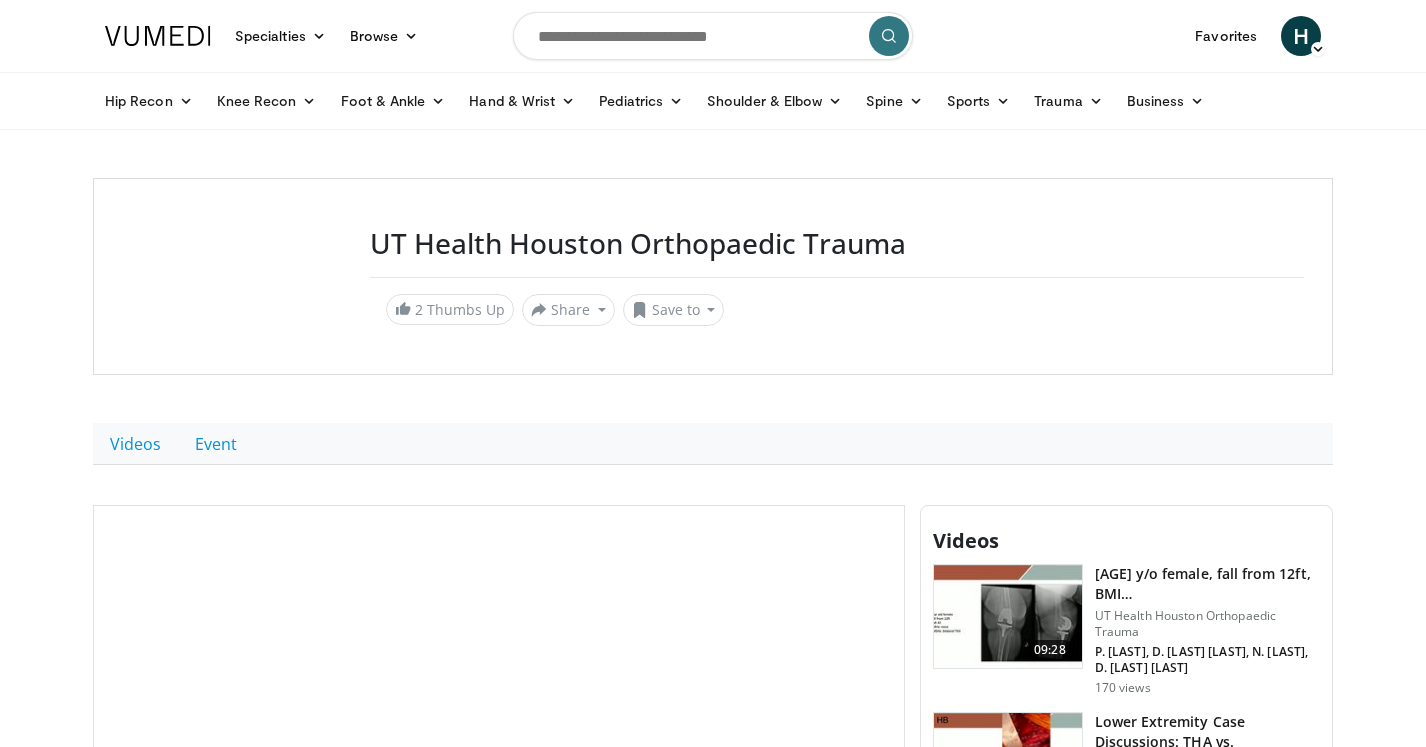 scroll, scrollTop: 0, scrollLeft: 0, axis: both 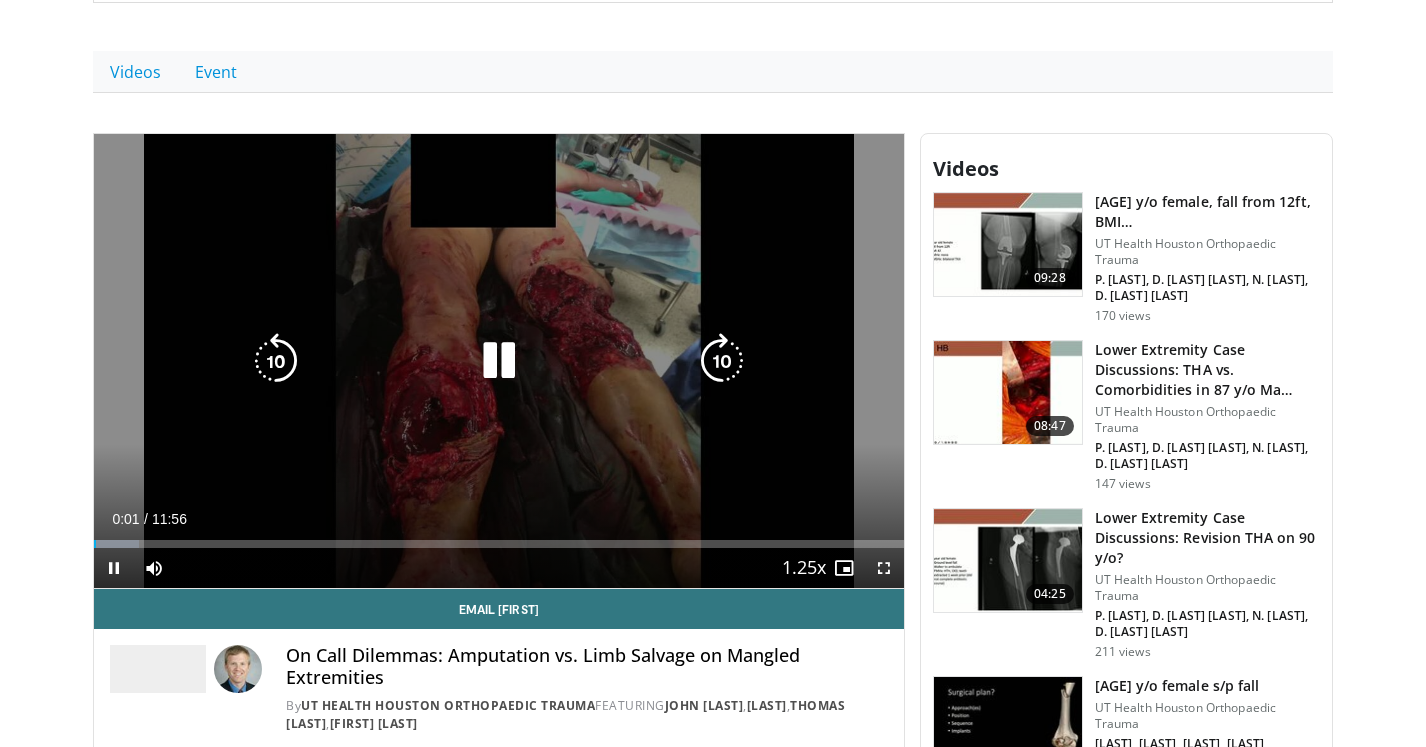 click at bounding box center [722, 361] 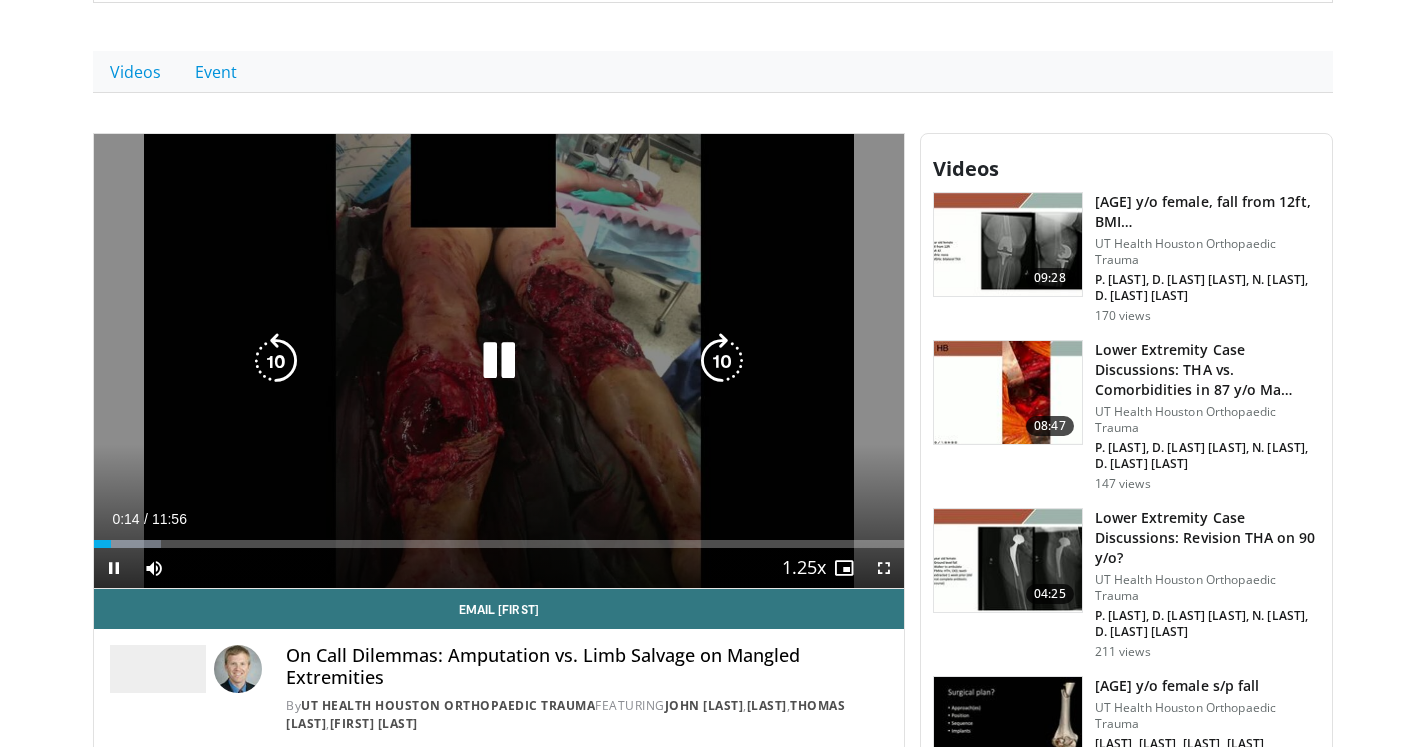 click at bounding box center (499, 361) 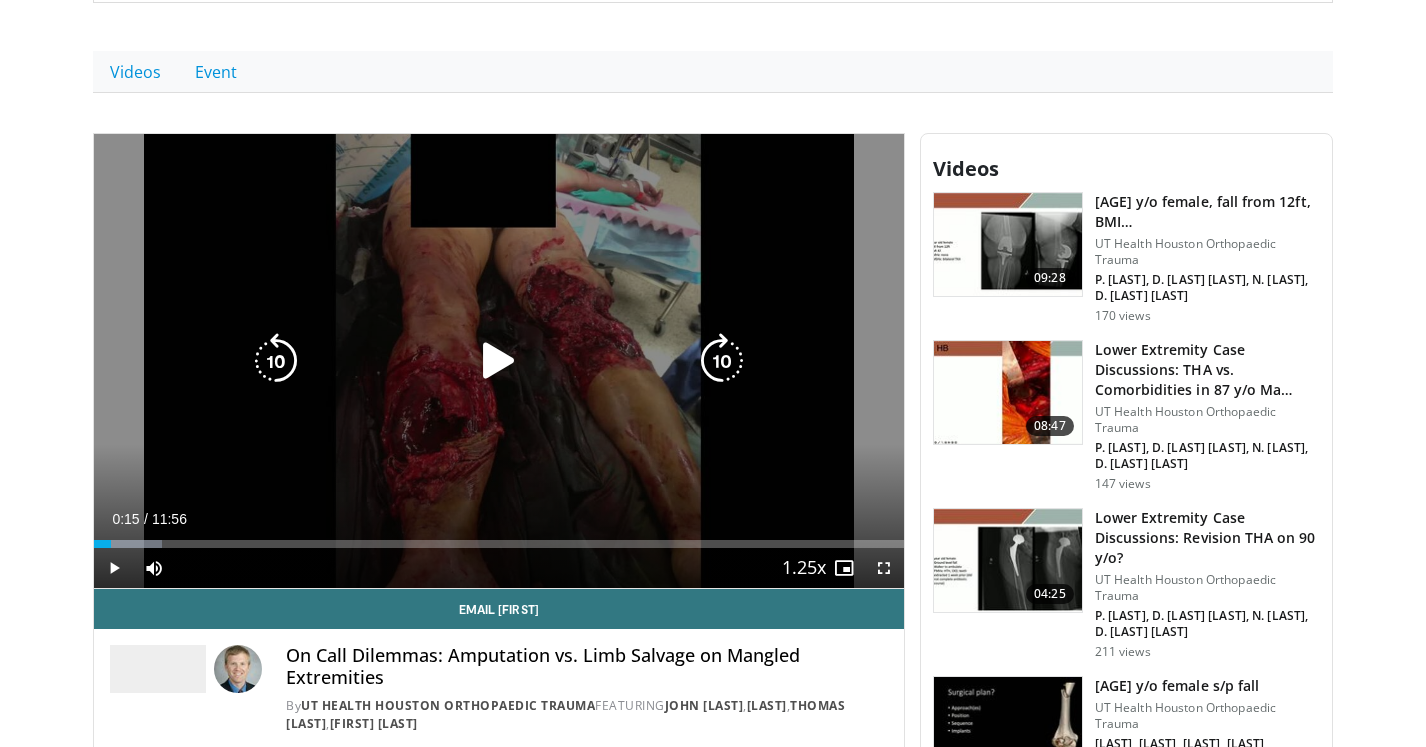 click at bounding box center (499, 361) 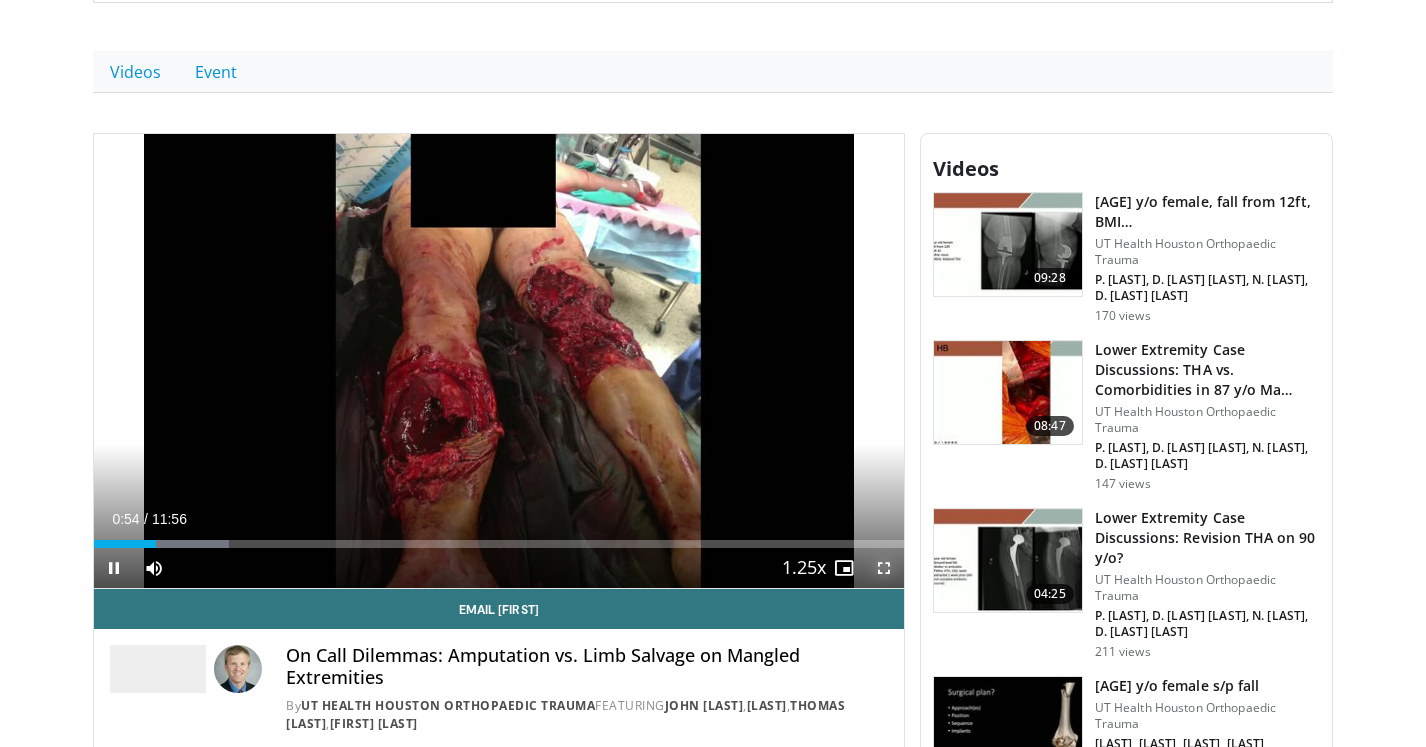 click at bounding box center [884, 568] 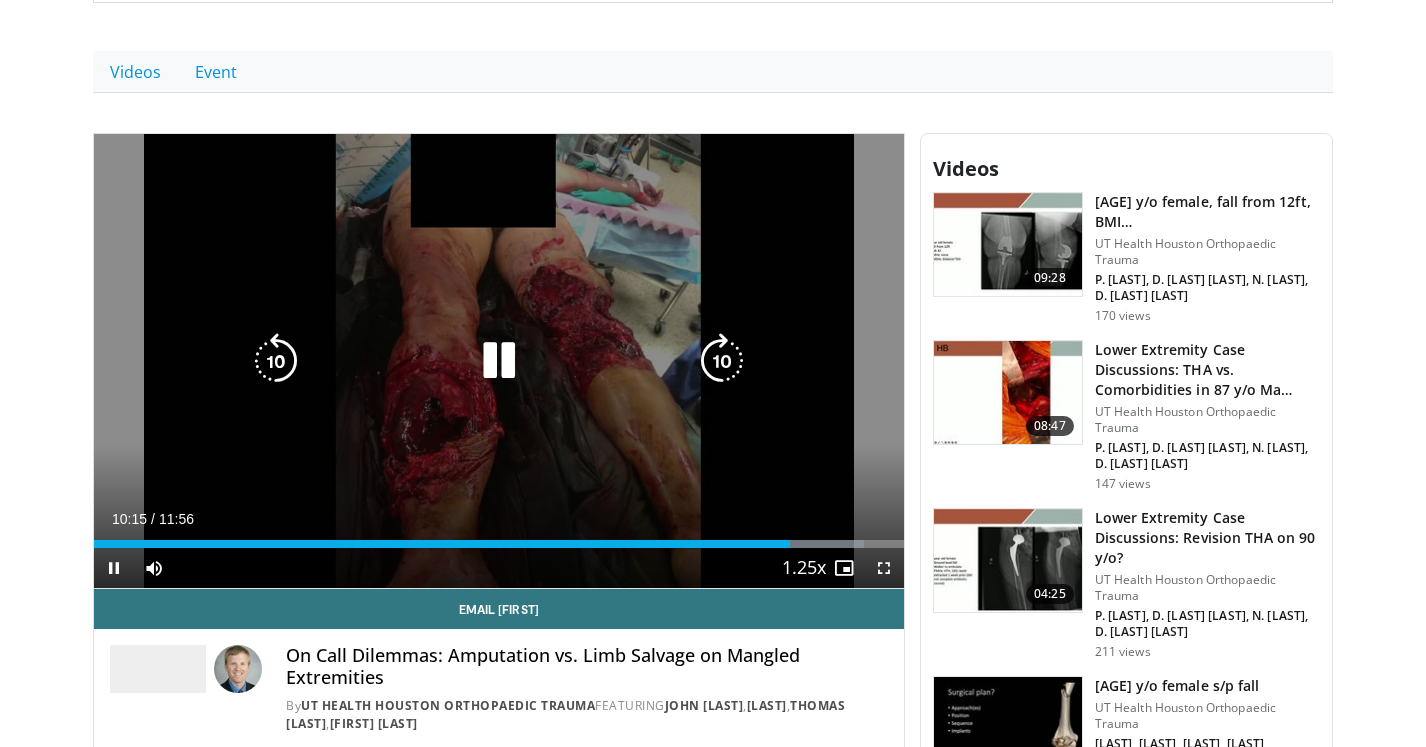 click at bounding box center (499, 361) 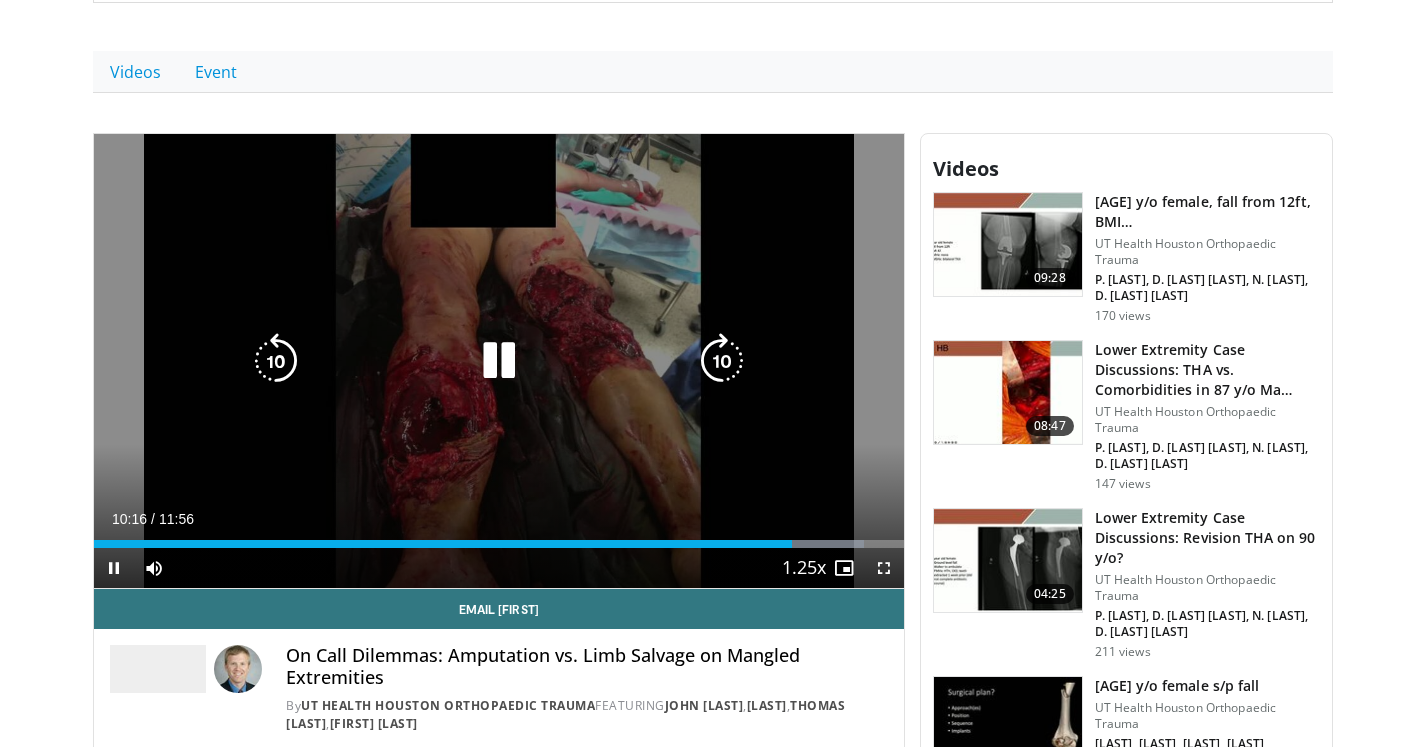 click at bounding box center [499, 361] 